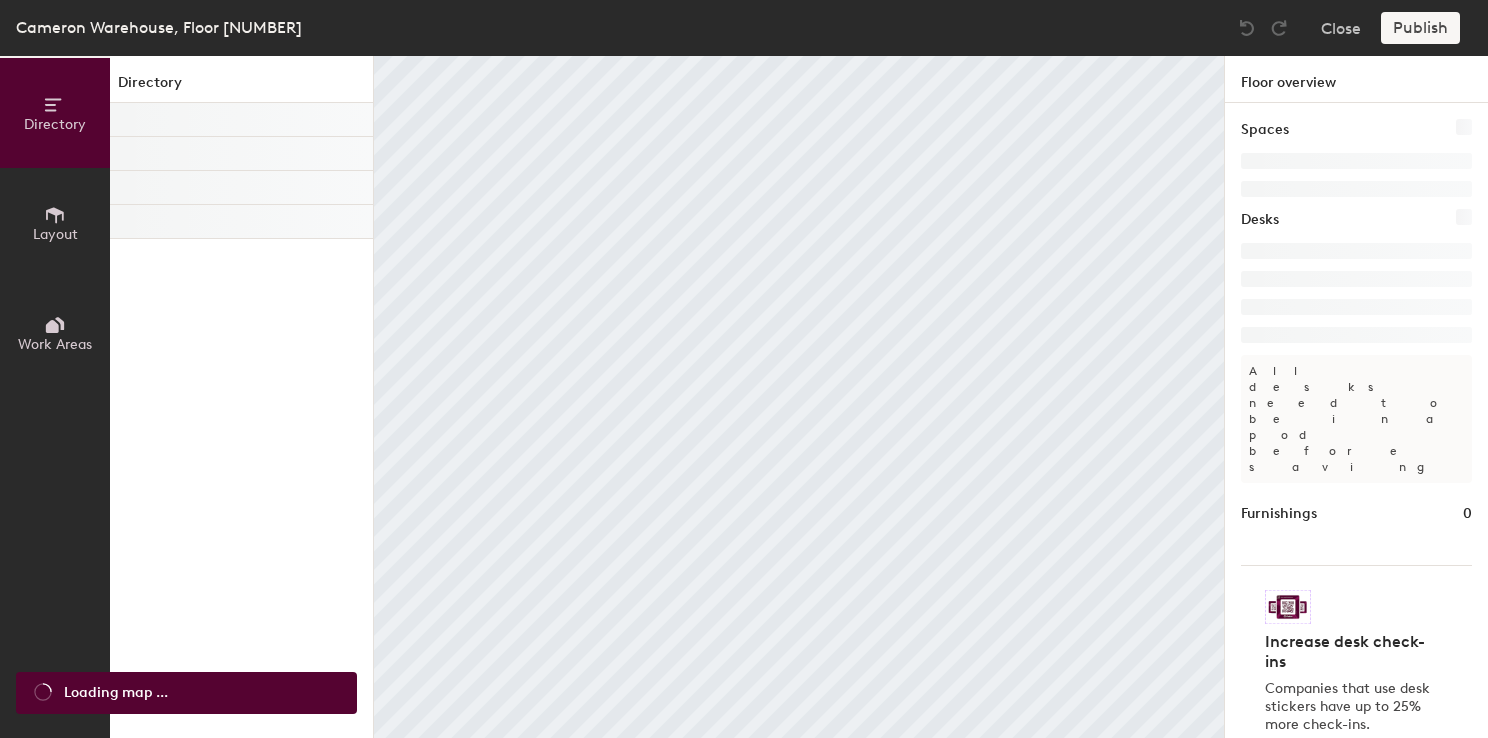 scroll, scrollTop: 0, scrollLeft: 0, axis: both 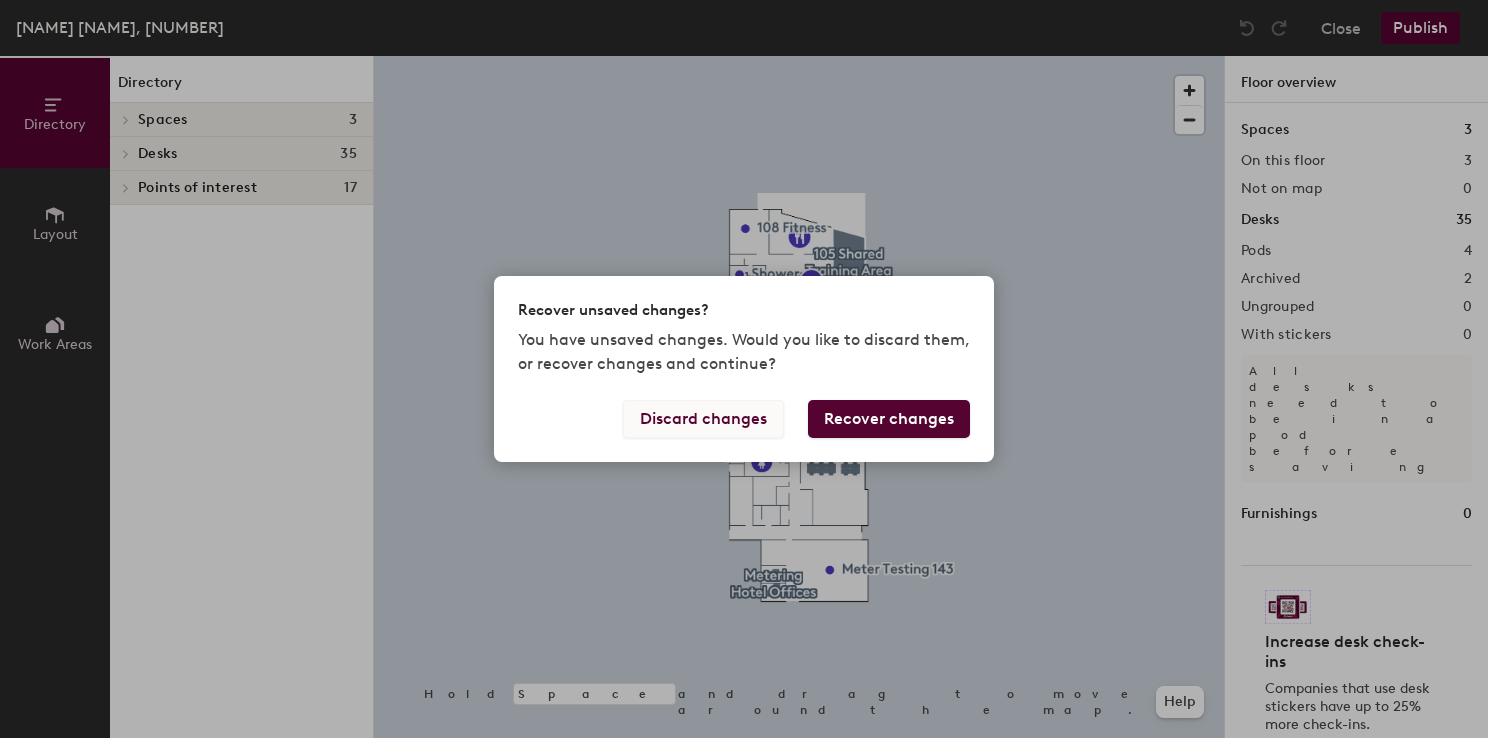 click on "Discard changes" at bounding box center (703, 419) 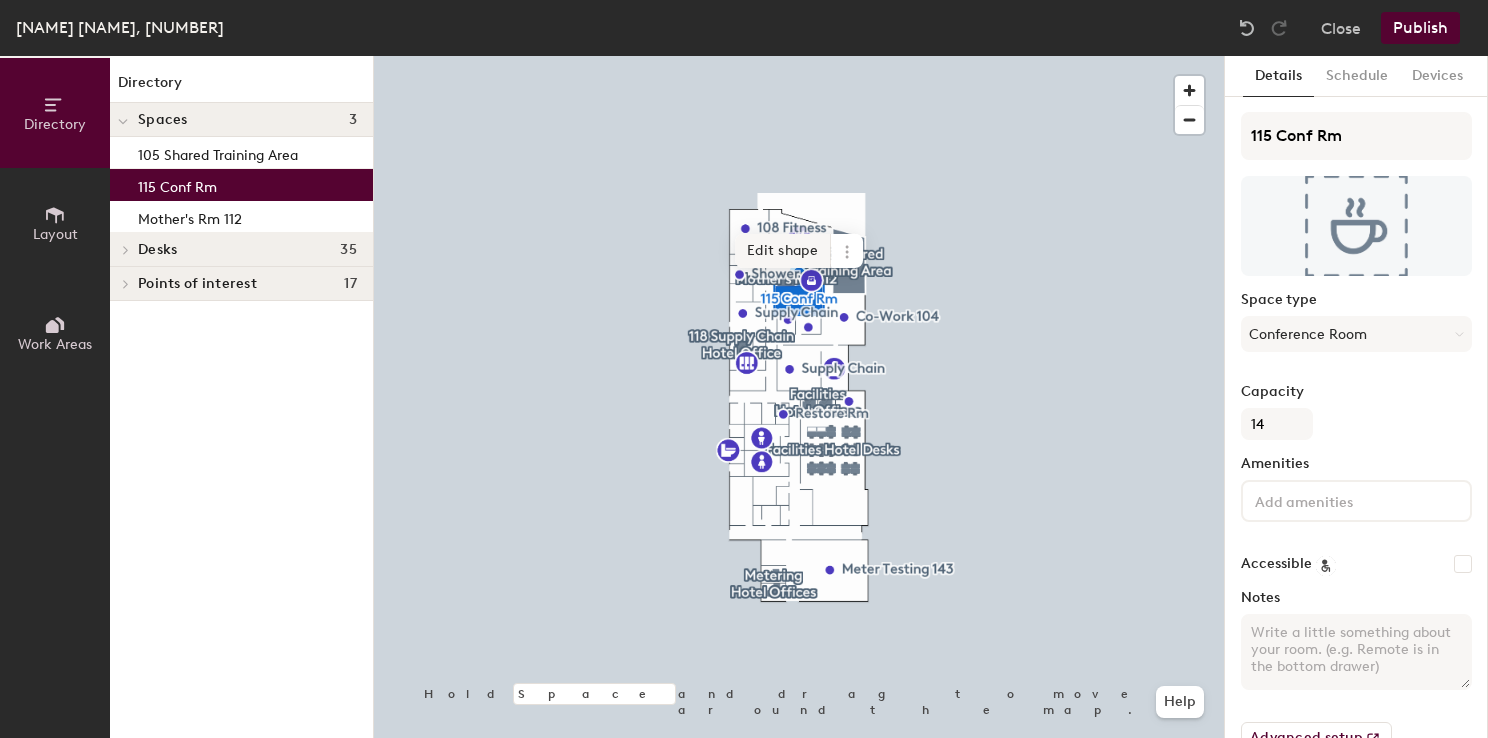 click on "Edit shape" 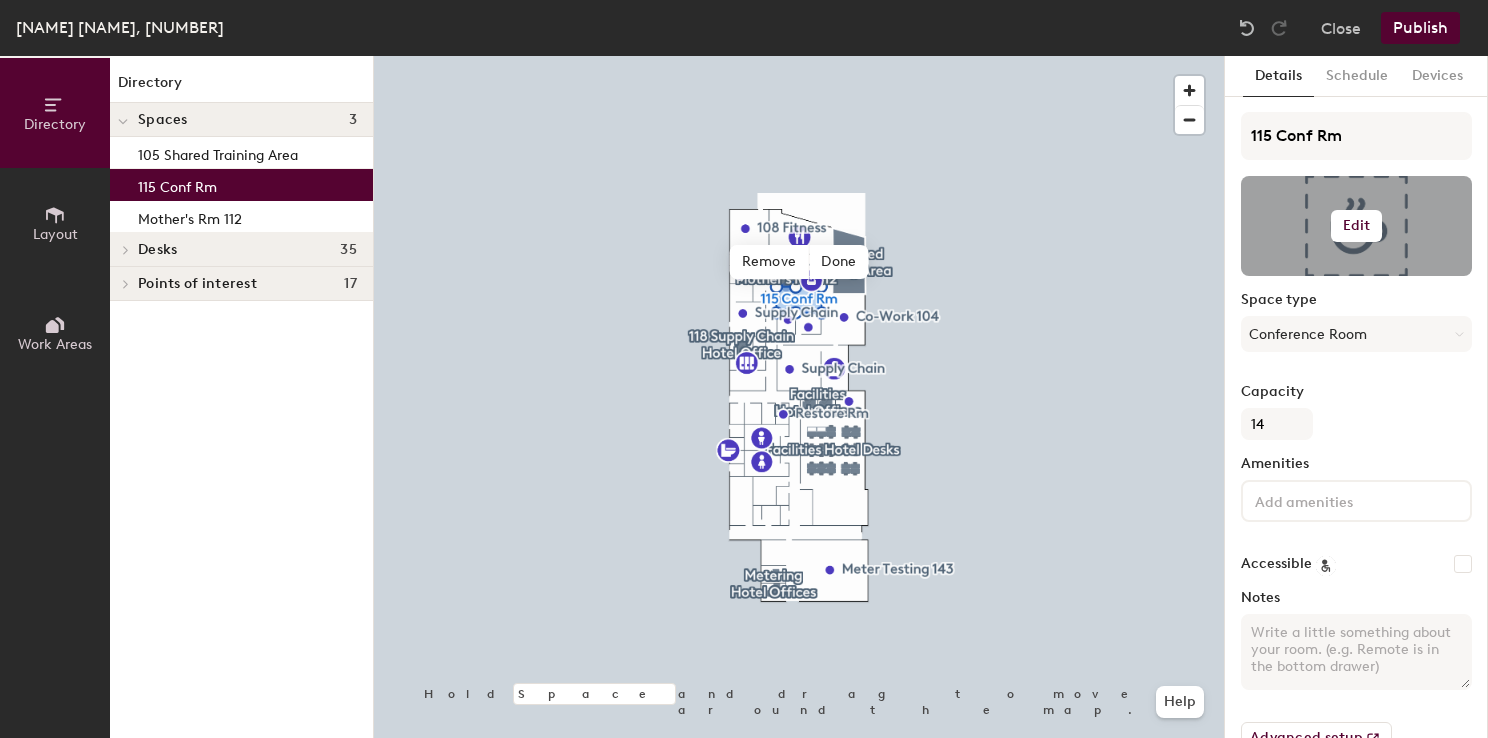 click on "Edit" 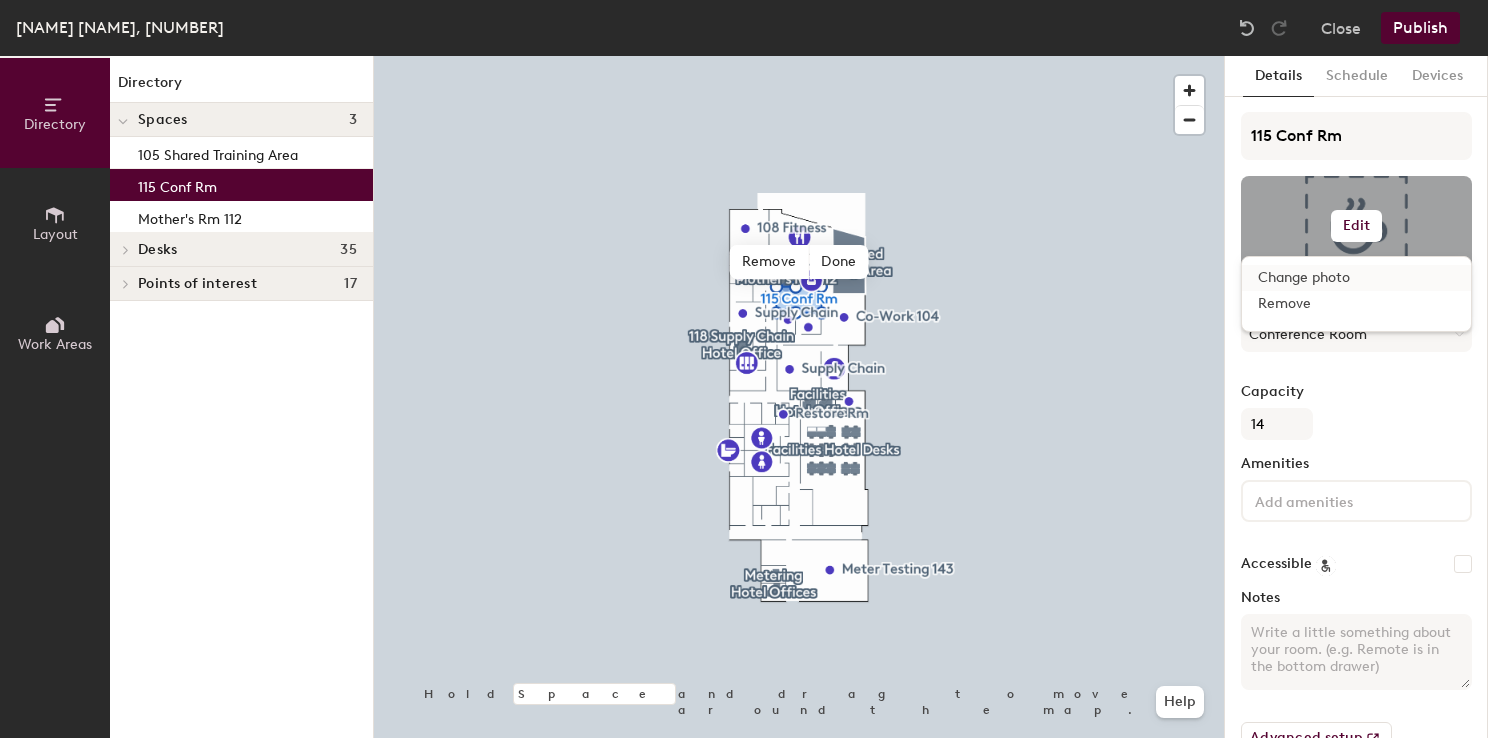 click at bounding box center (1372, 284) 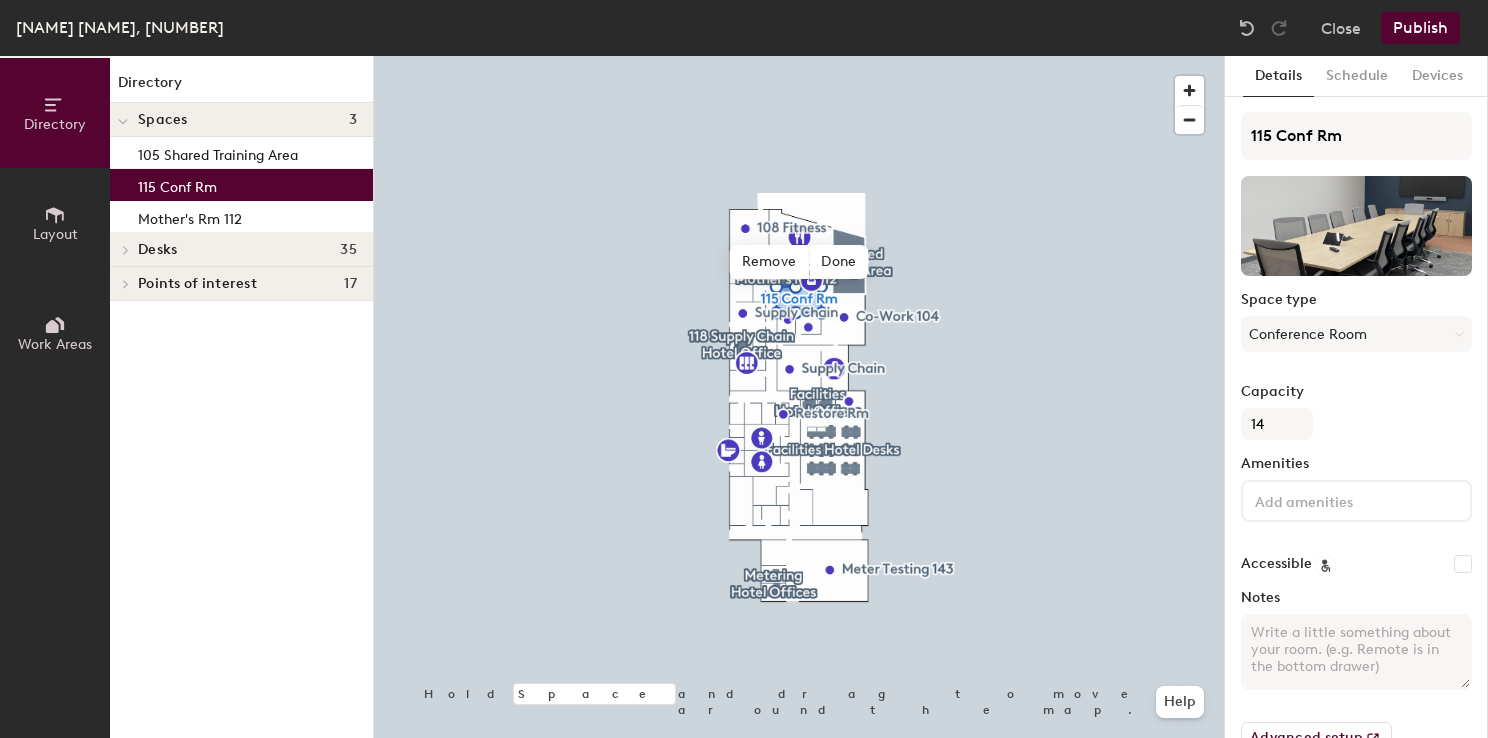 click 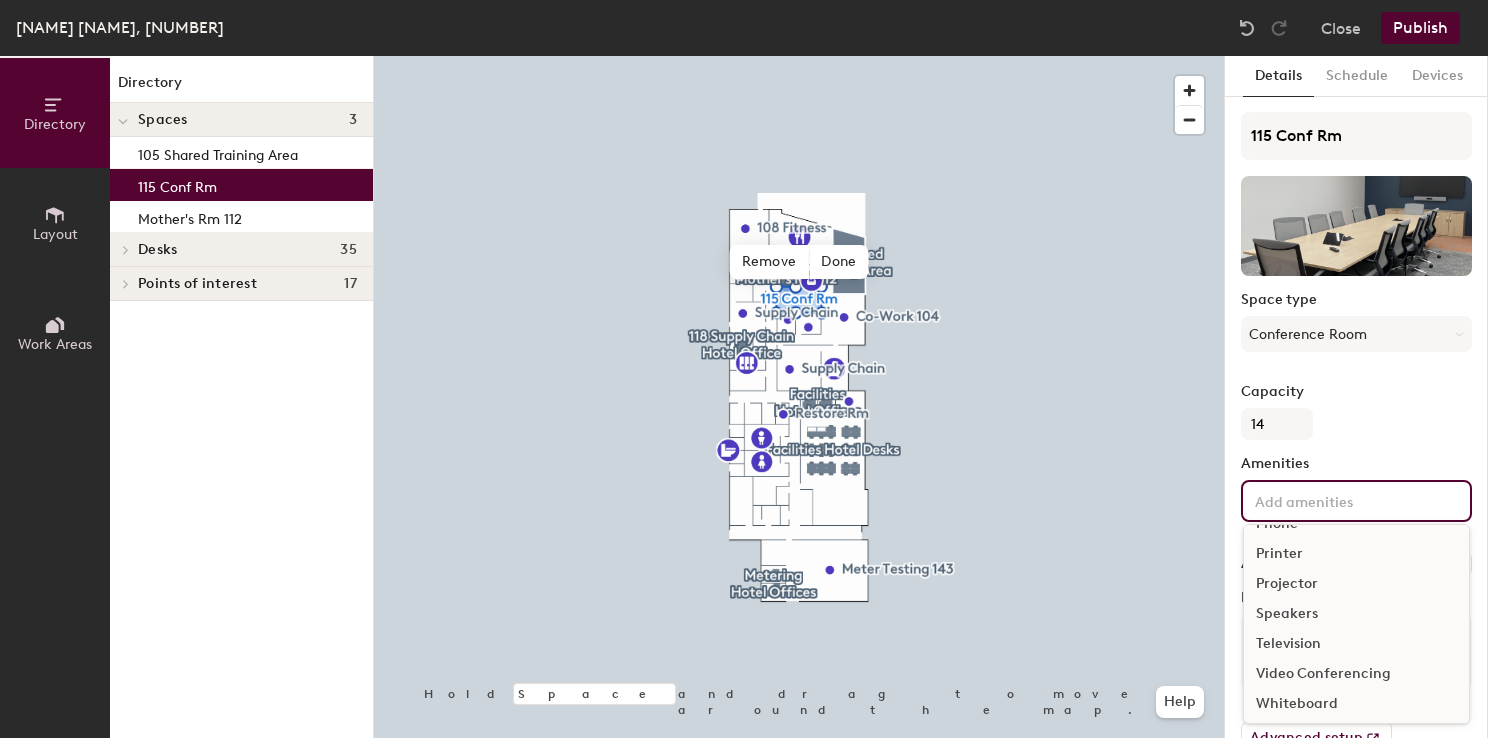 scroll, scrollTop: 117, scrollLeft: 0, axis: vertical 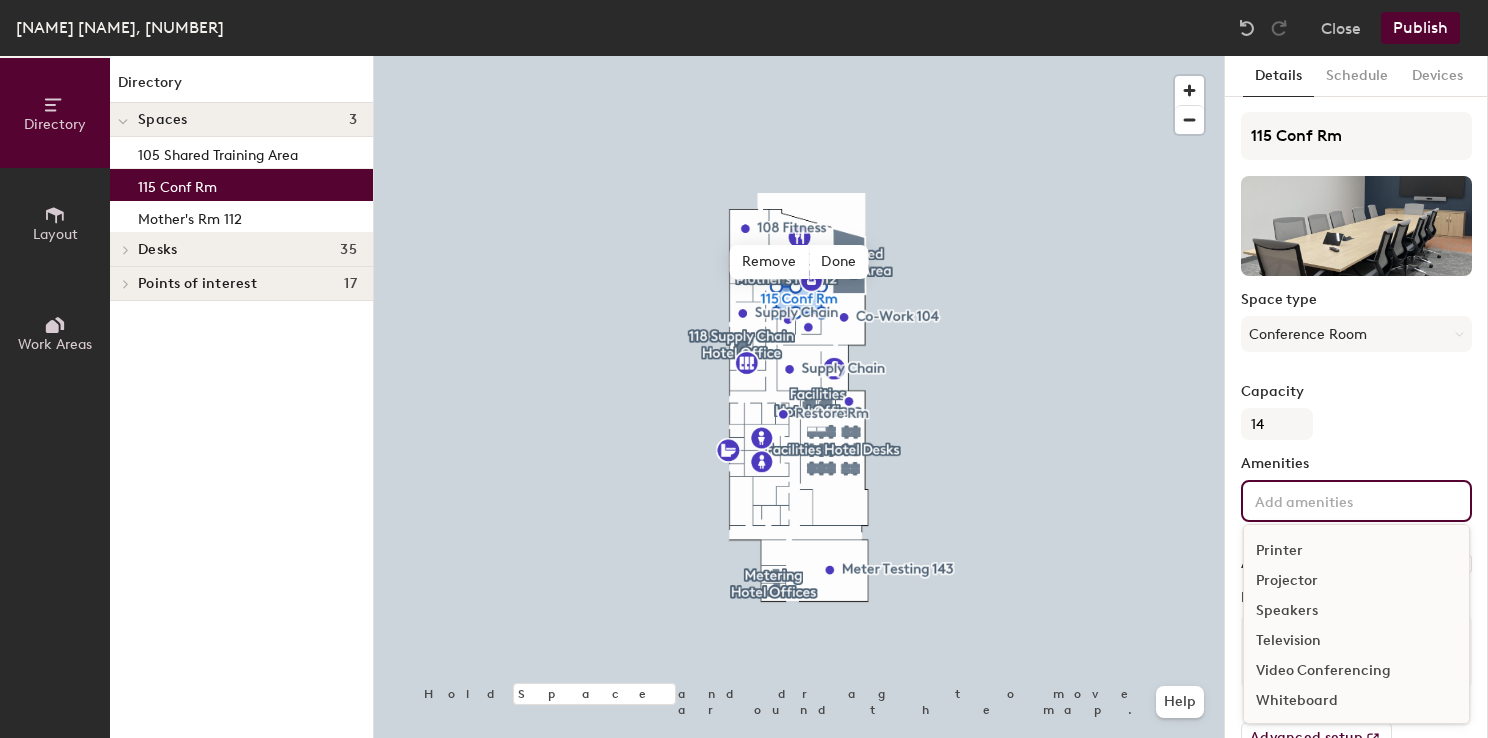 click on "Video Conferencing" 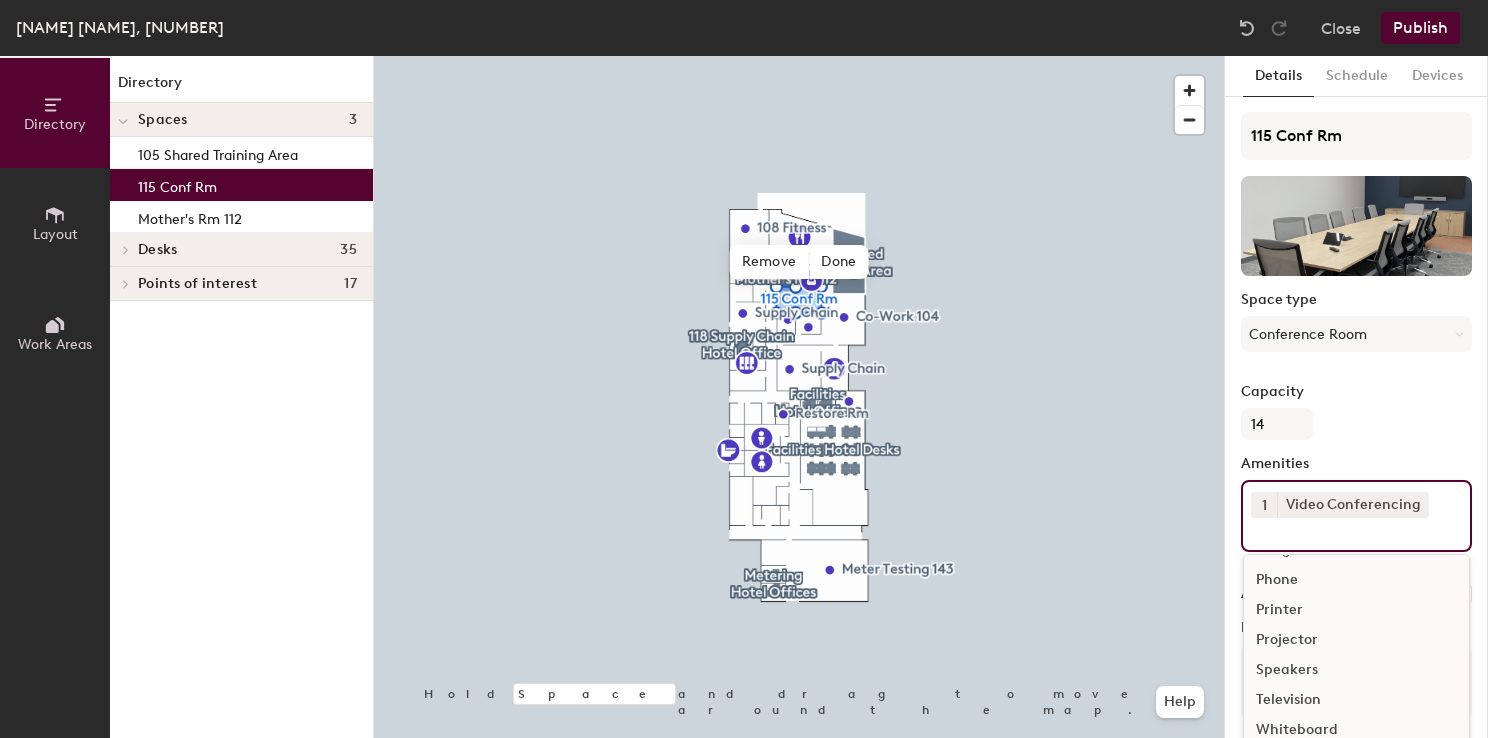 scroll, scrollTop: 88, scrollLeft: 0, axis: vertical 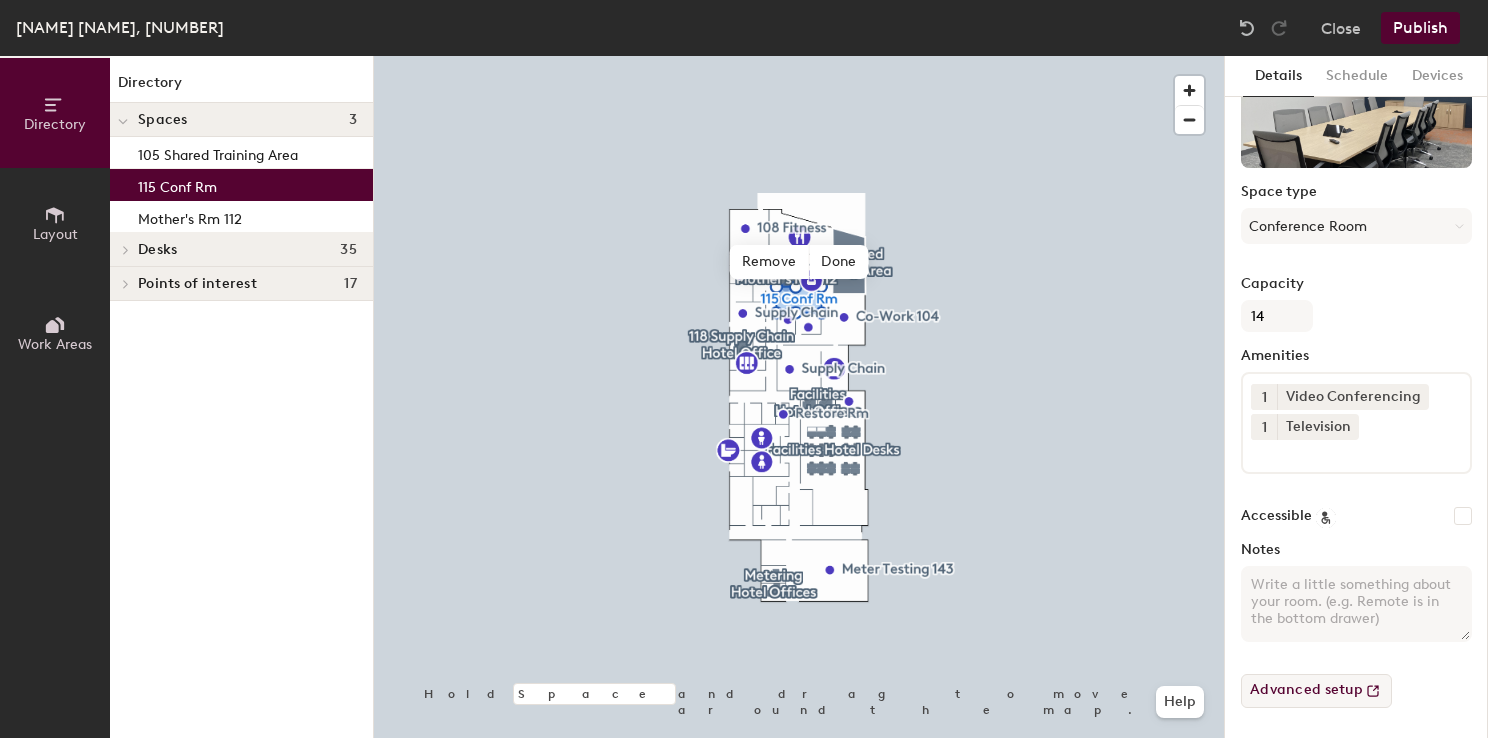 click on "Advanced setup" 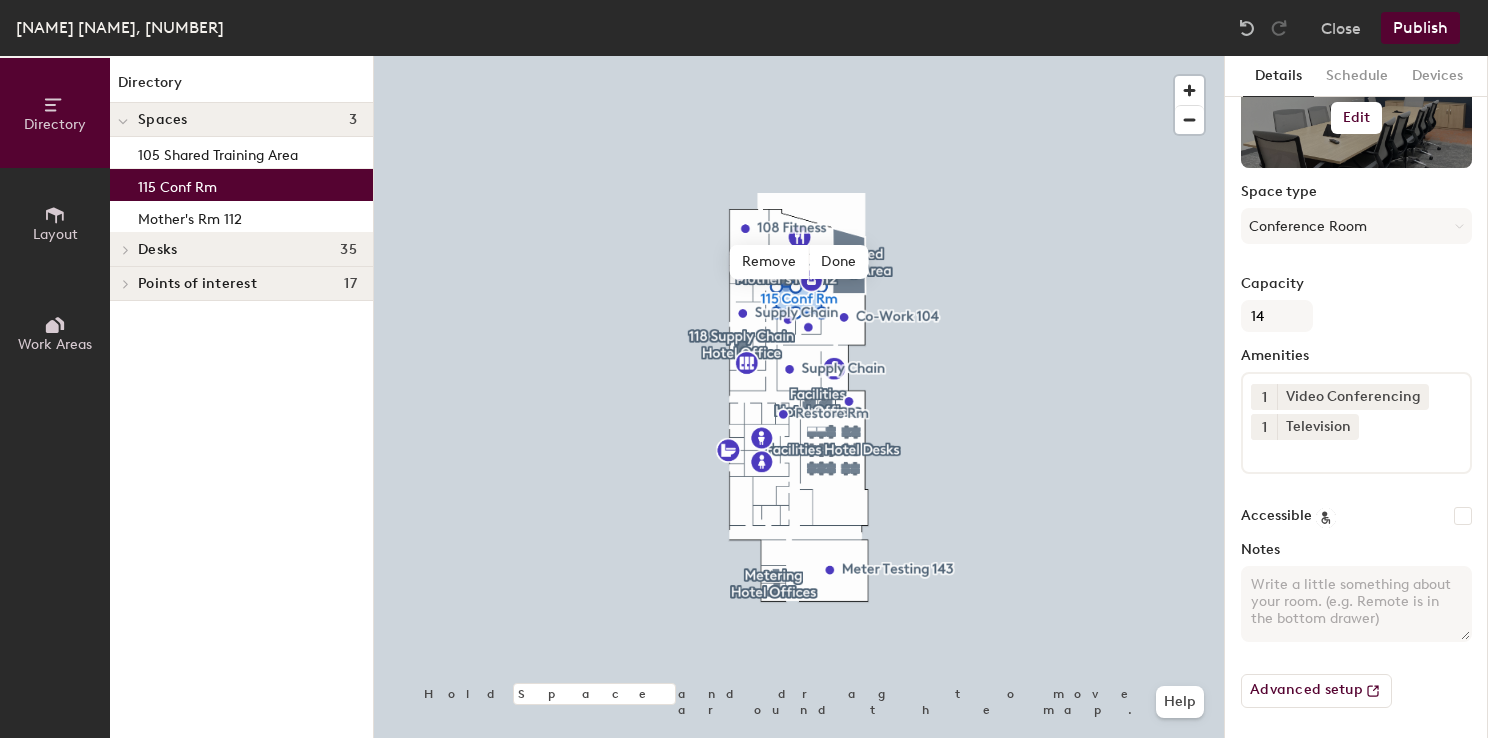 click 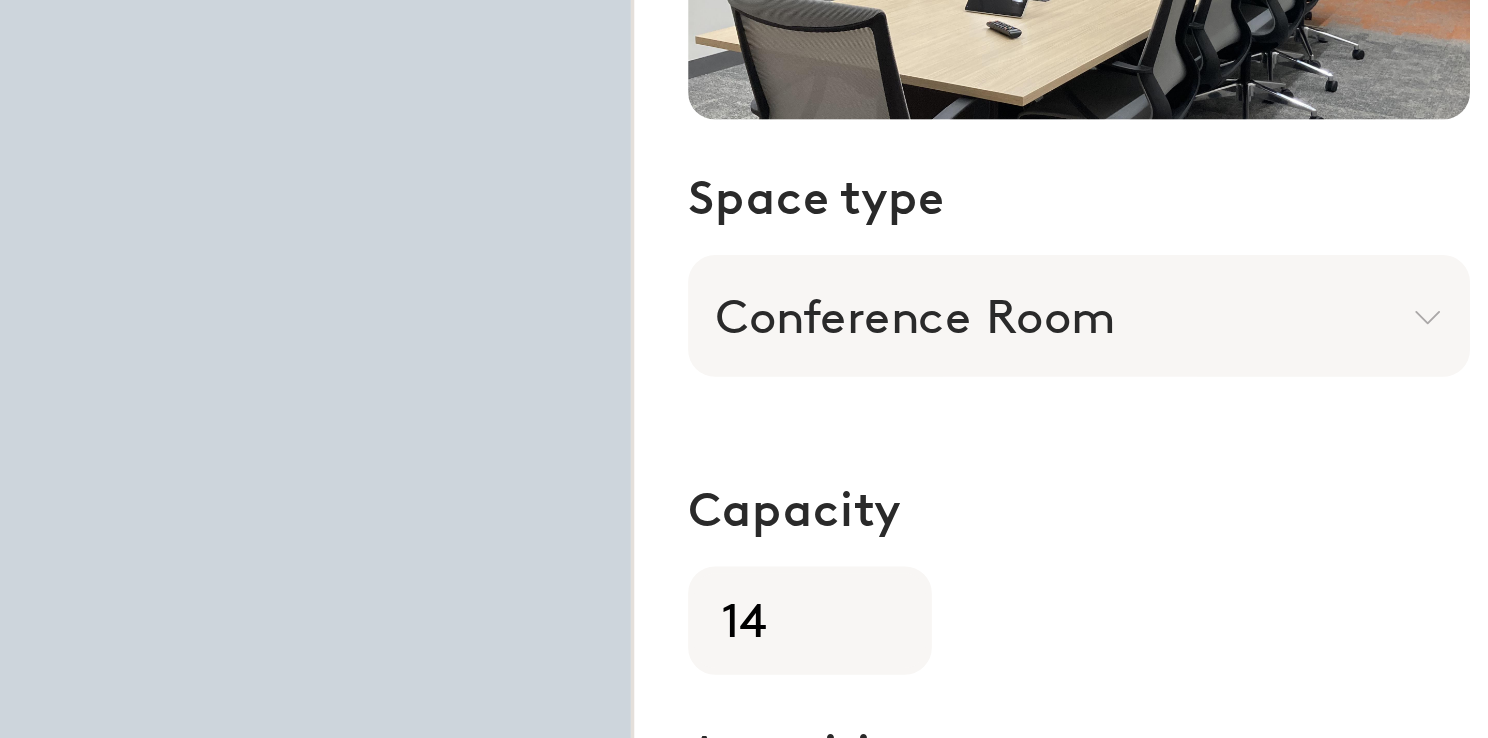 scroll, scrollTop: 108, scrollLeft: 0, axis: vertical 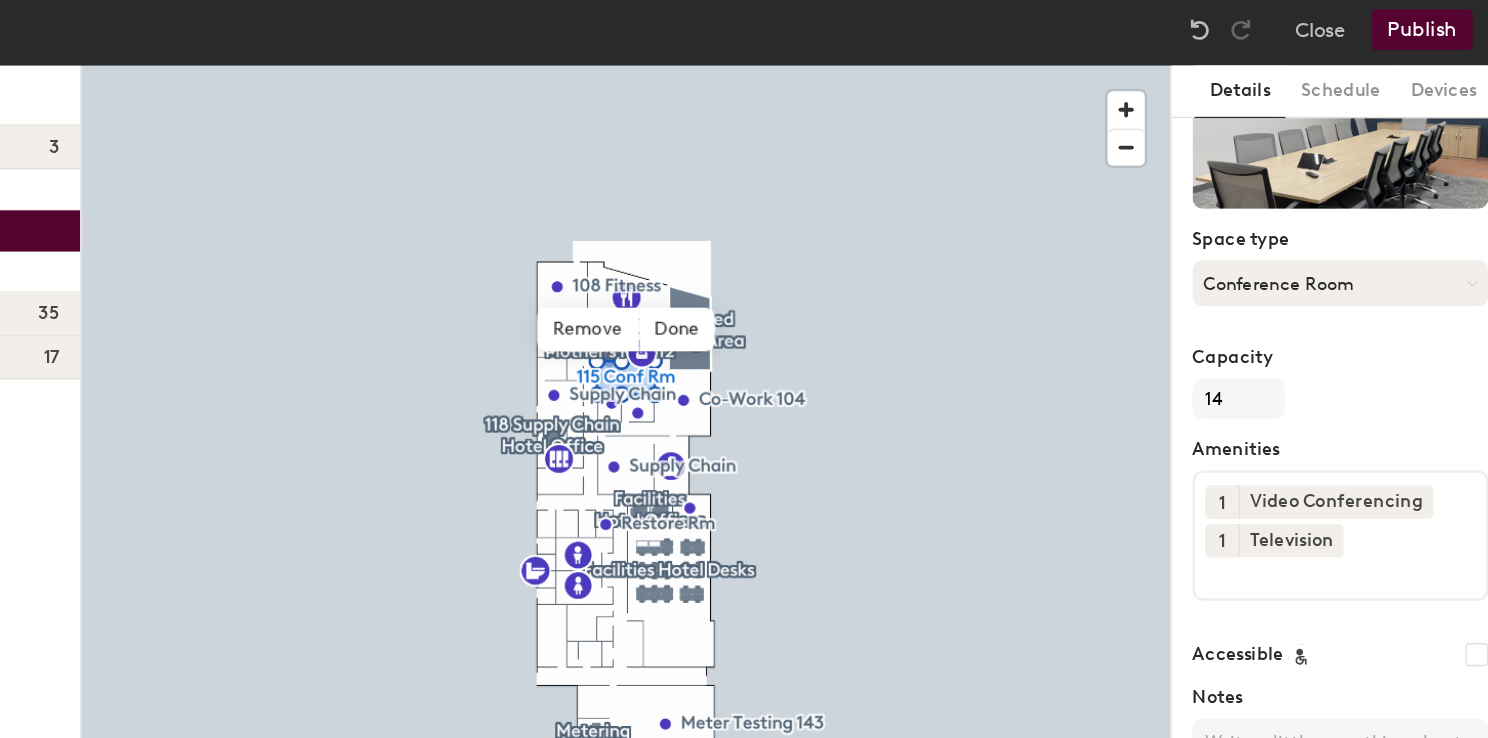 click 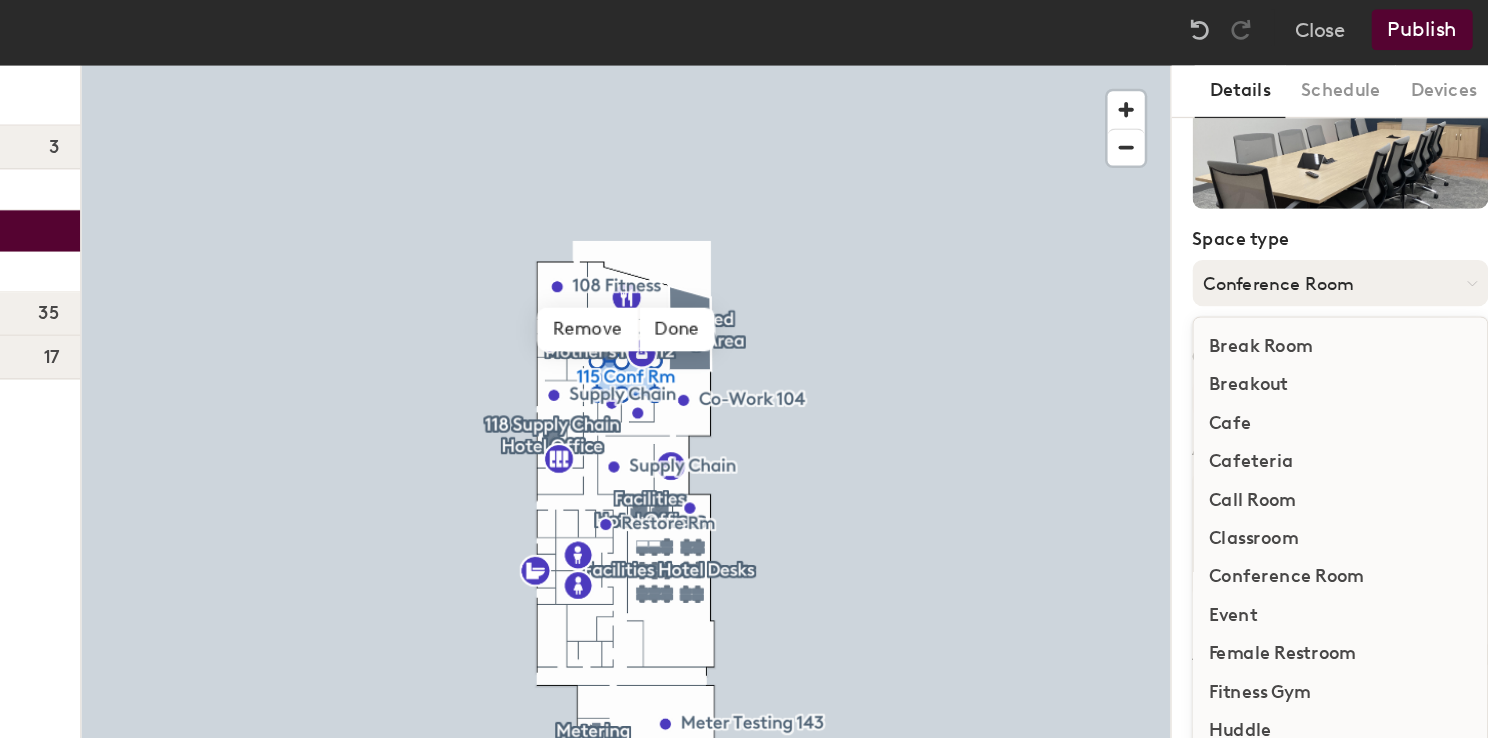 click on "Conference Room" at bounding box center (1356, 226) 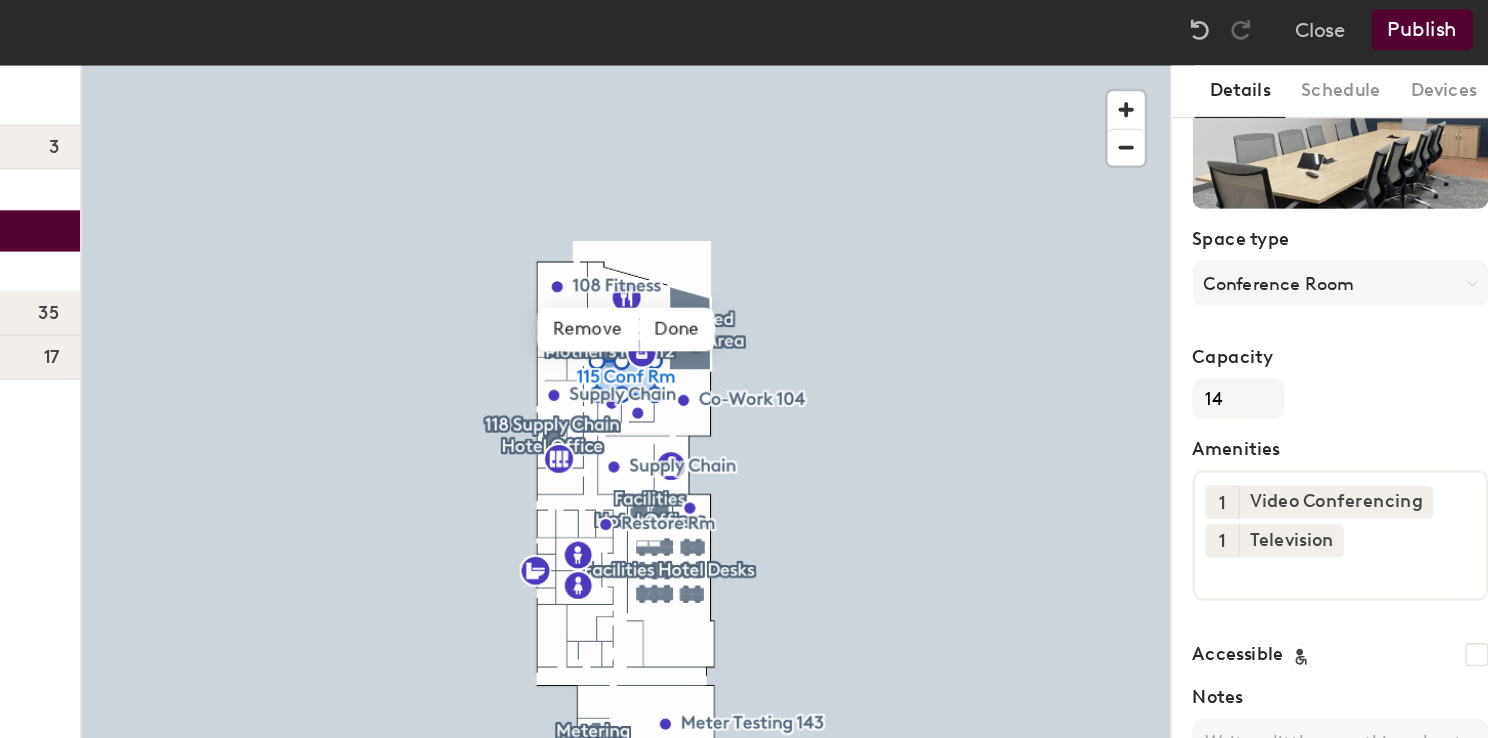 click on "Amenities 1 Video Conferencing 1 Television" 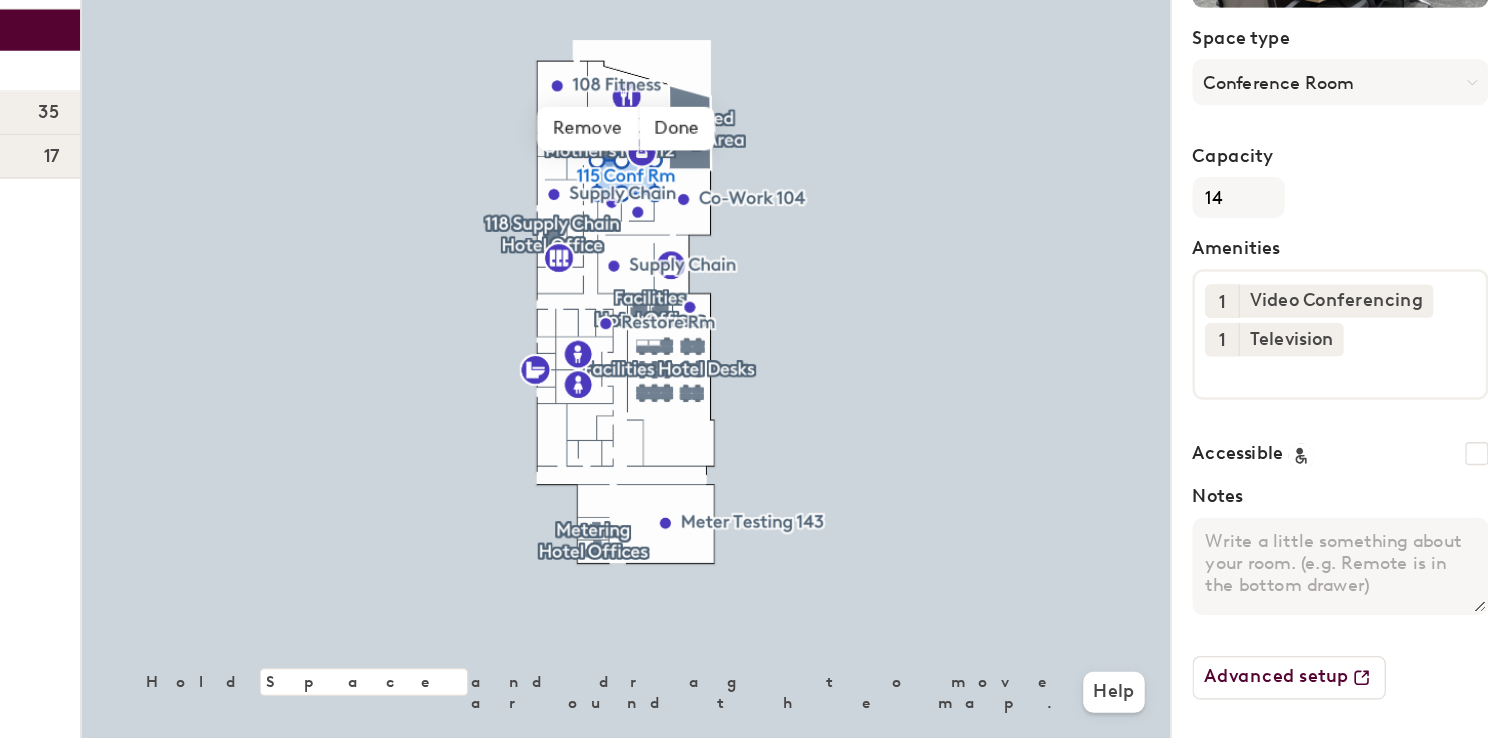 click 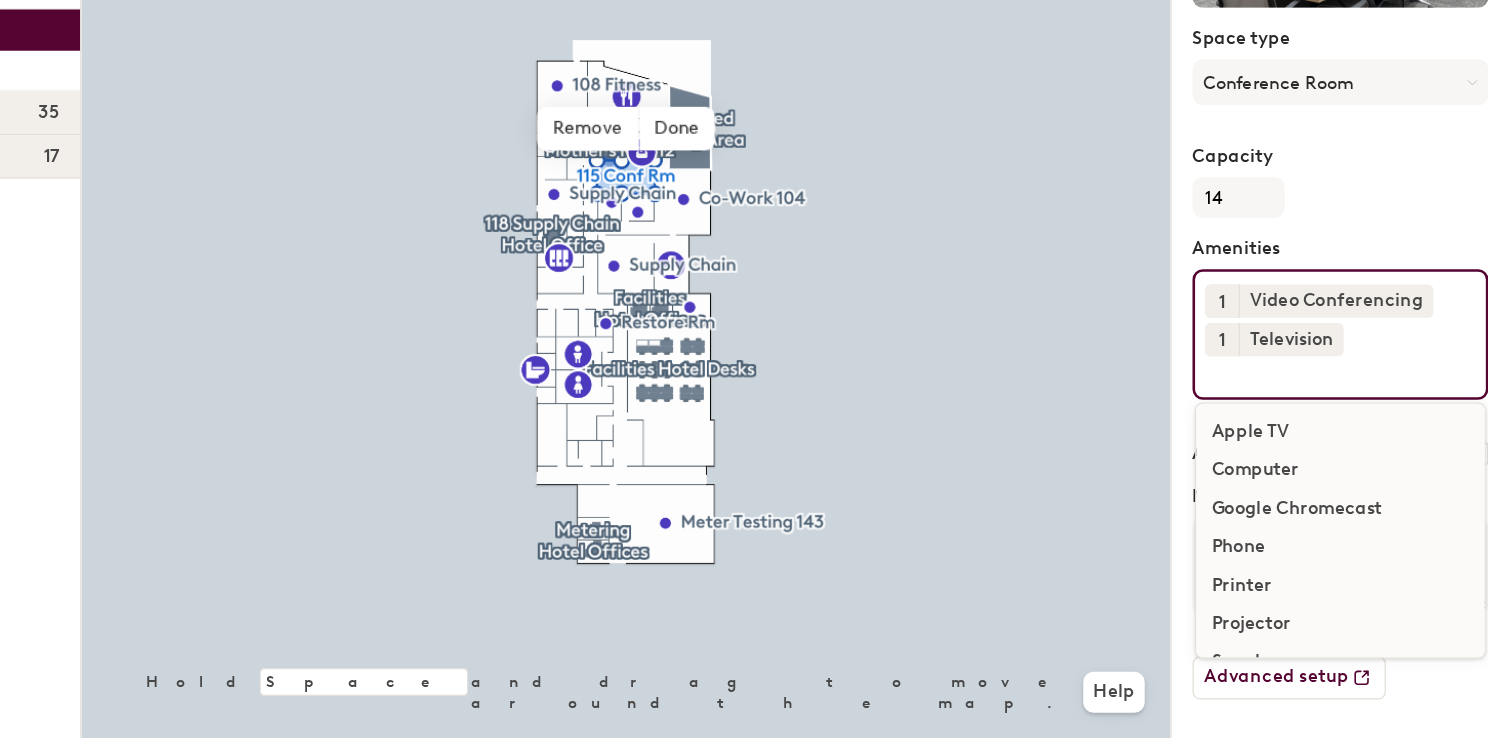 scroll, scrollTop: 0, scrollLeft: 0, axis: both 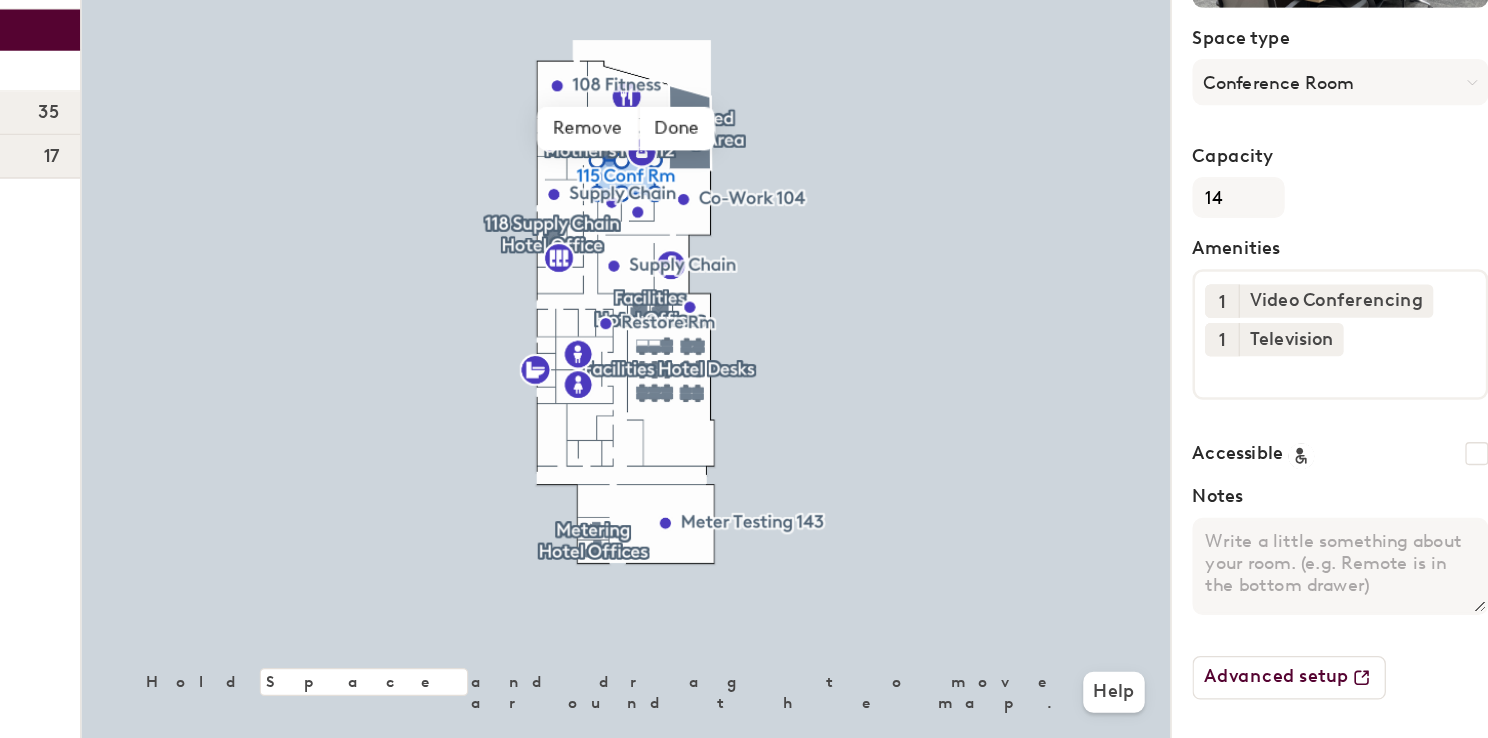 click on "115 Conf Rm Space type Conference Room Capacity 14 Amenities 1 Video Conferencing 1 Television Accessible Notes Advanced setup" 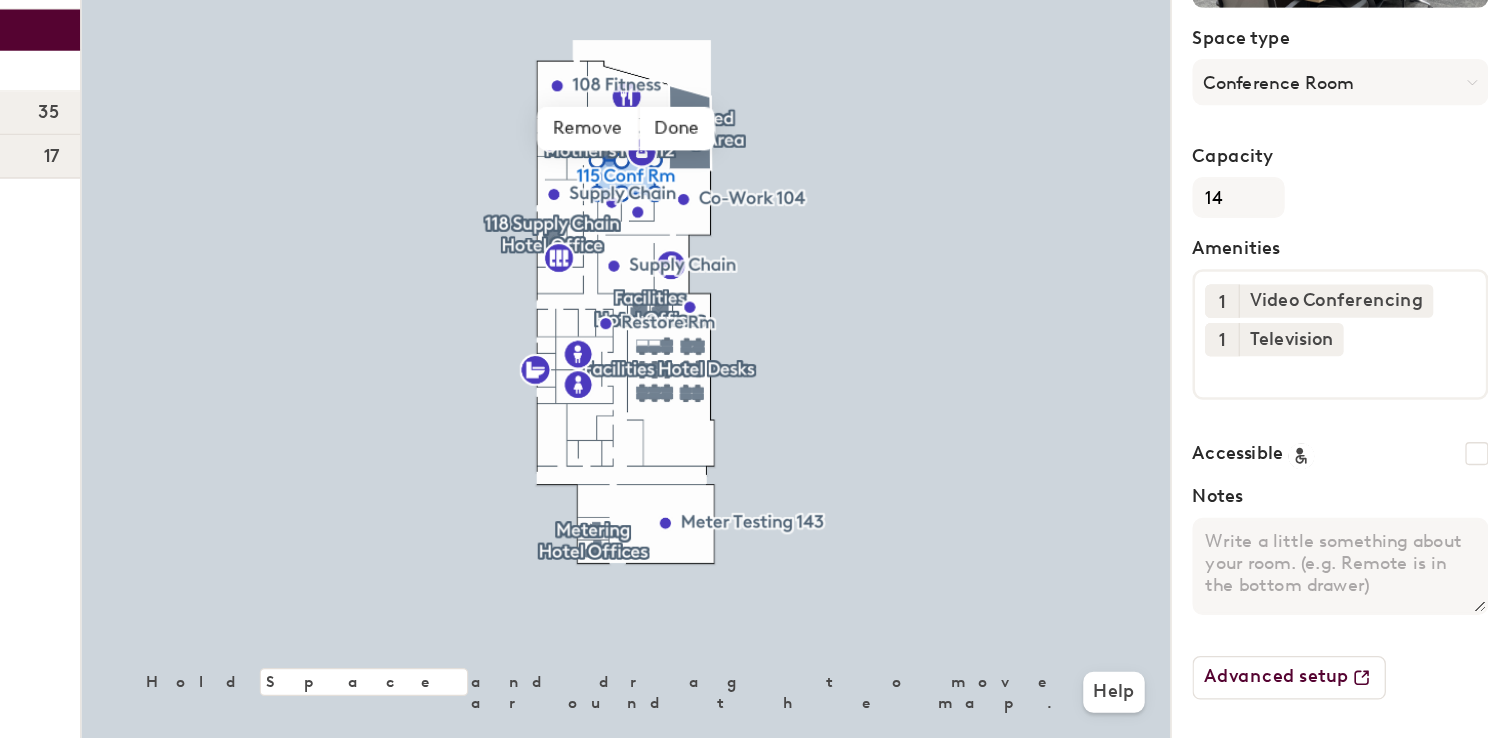 click on "Notes" at bounding box center (1356, 604) 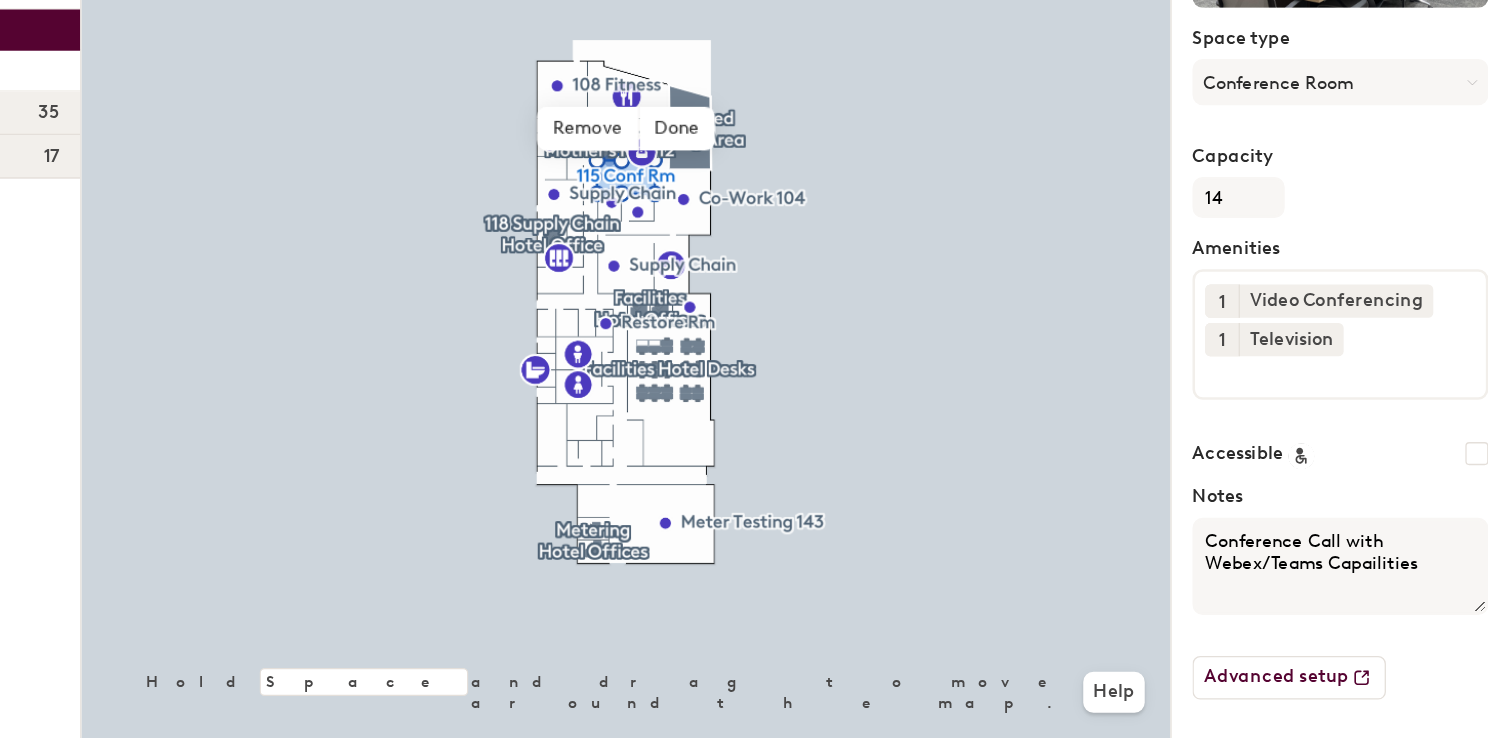 click on "Conference Call with Webex/Teams Capailities" at bounding box center [1356, 604] 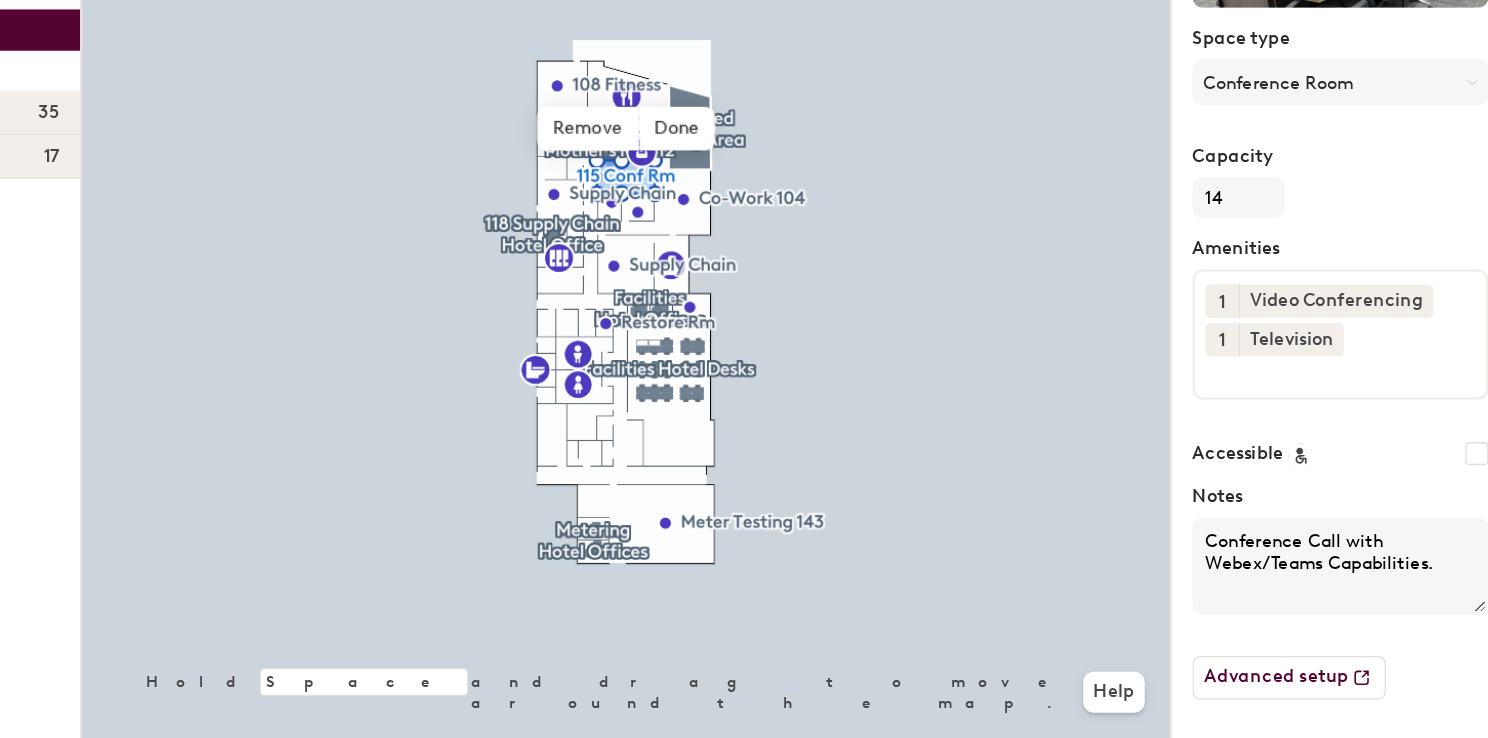 click on "Conference Call with Webex/Teams Capabilities." at bounding box center (1356, 604) 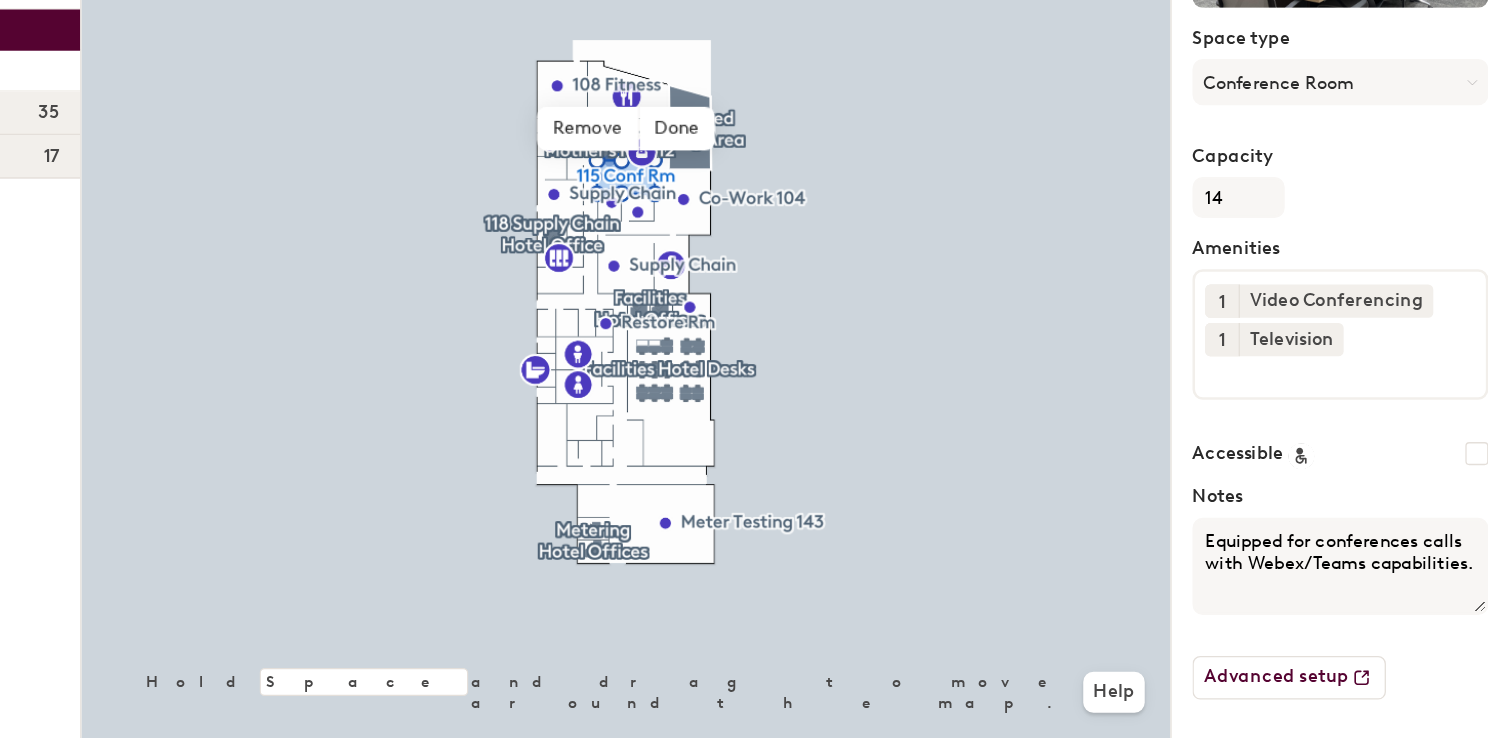 type on "Equipped for conferences calls with Webex/Teams capabilities." 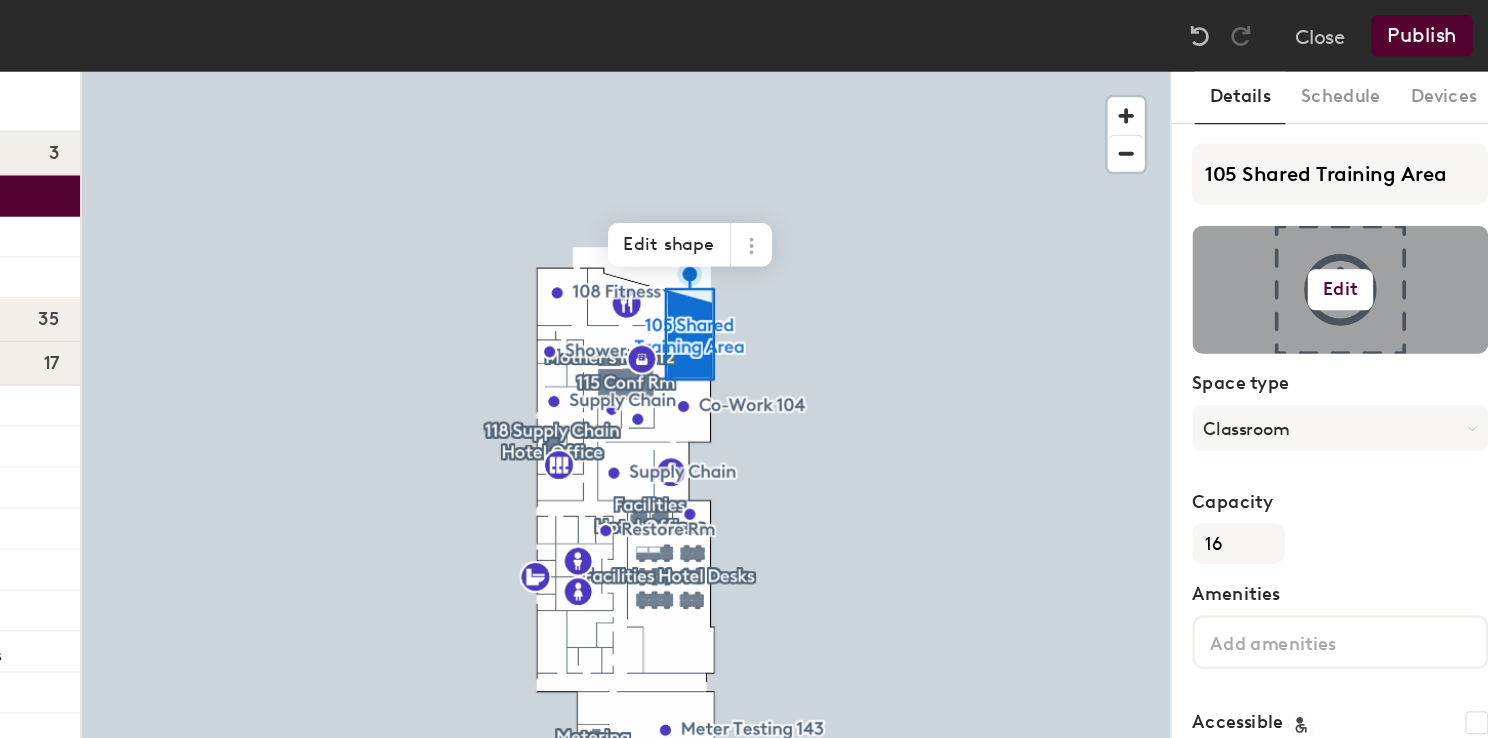 click on "Edit" 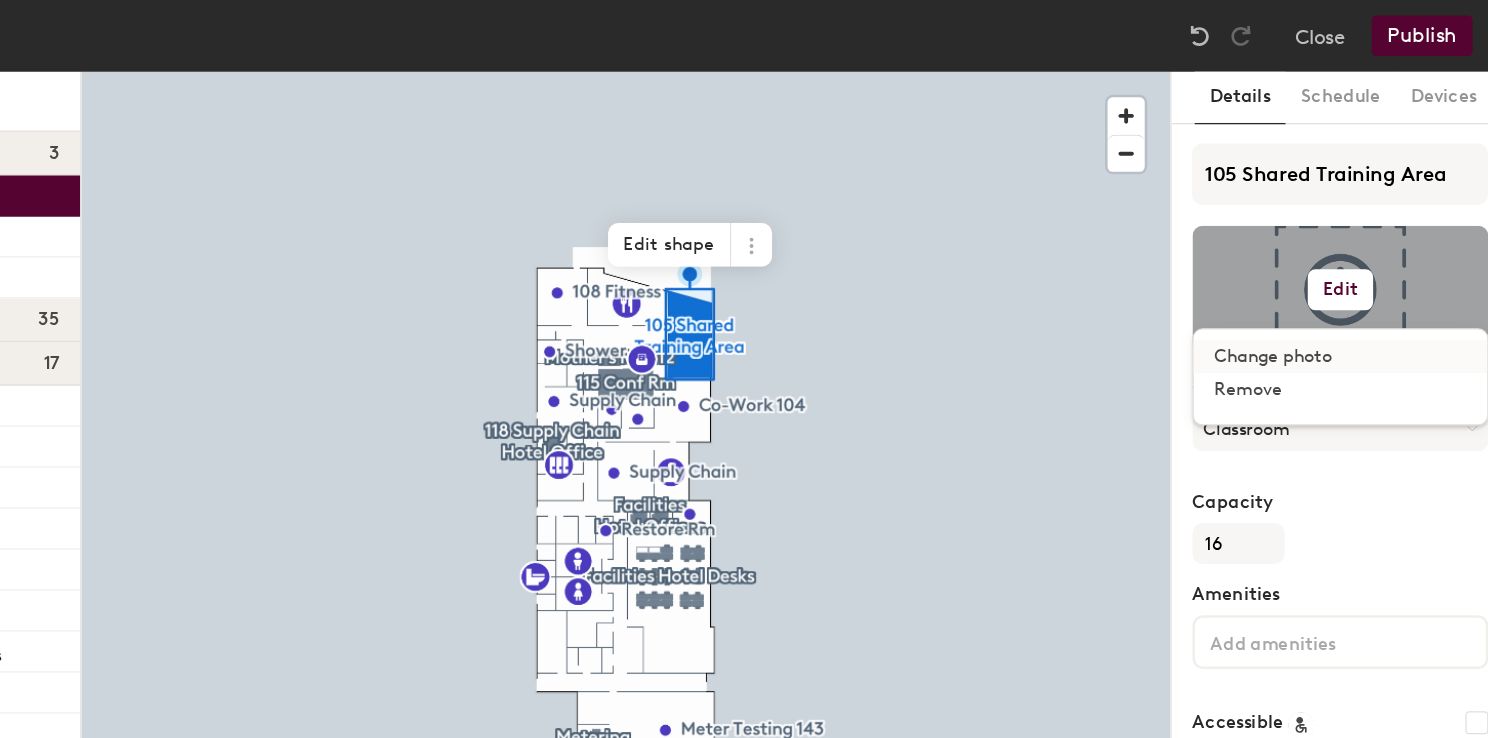 click at bounding box center (1372, 284) 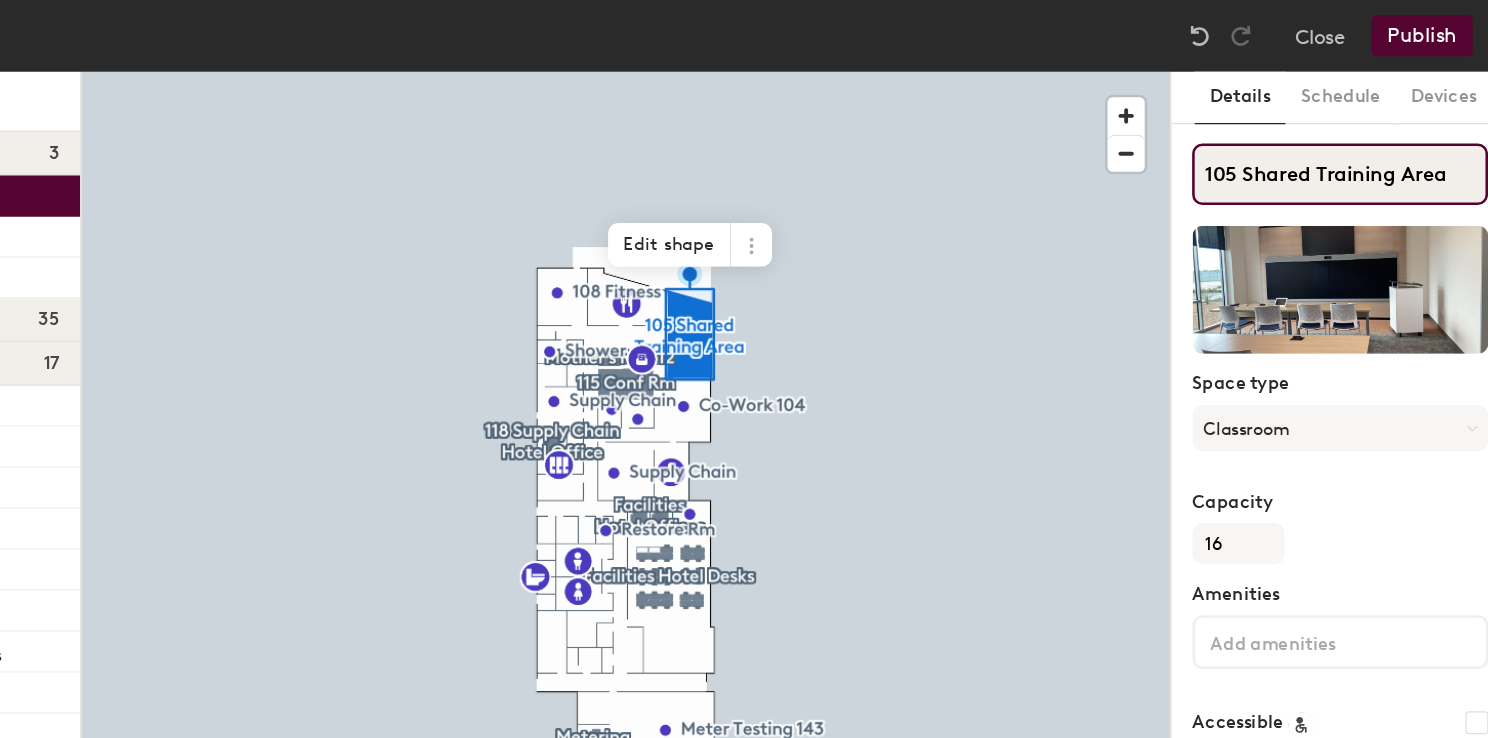 click on "105 Shared Training Area" 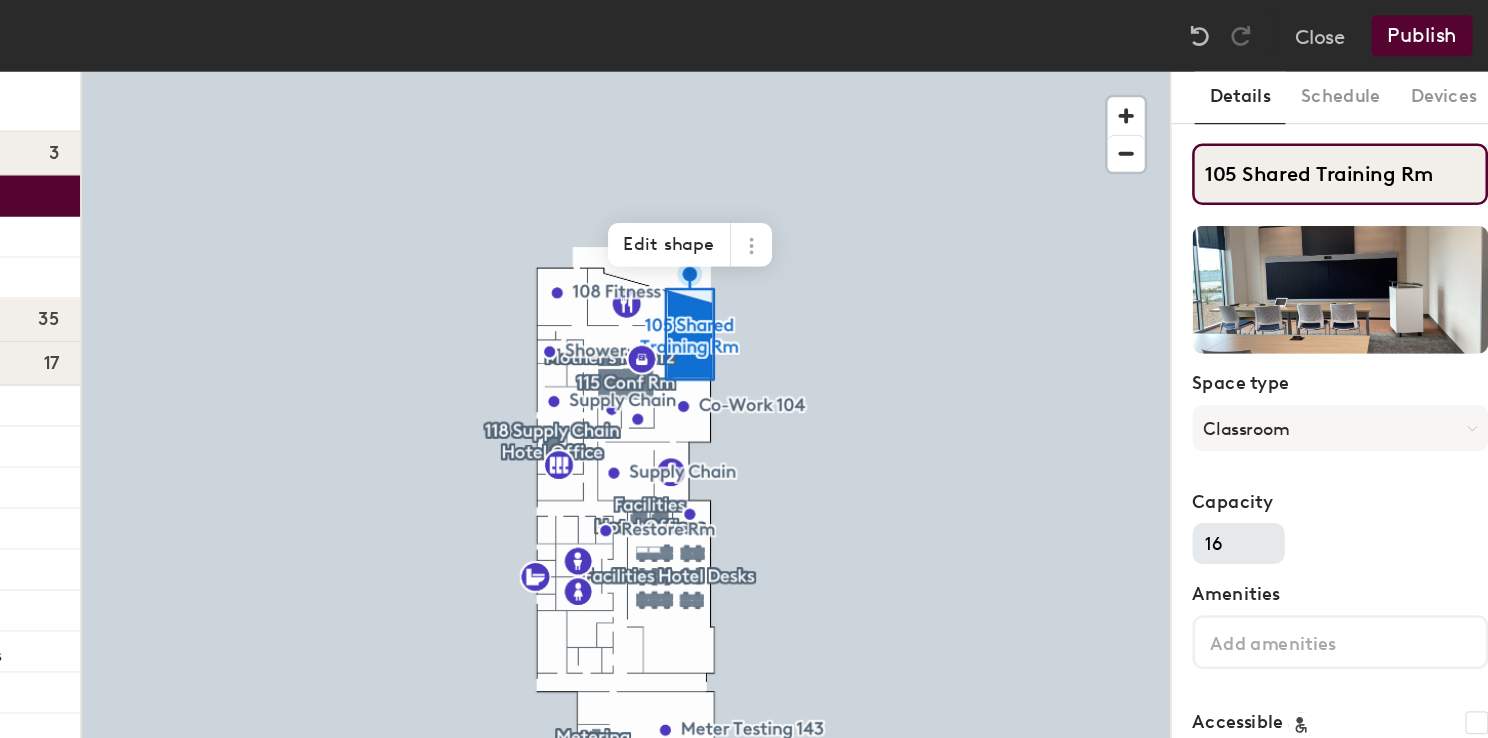 type on "105 Shared Training Rm" 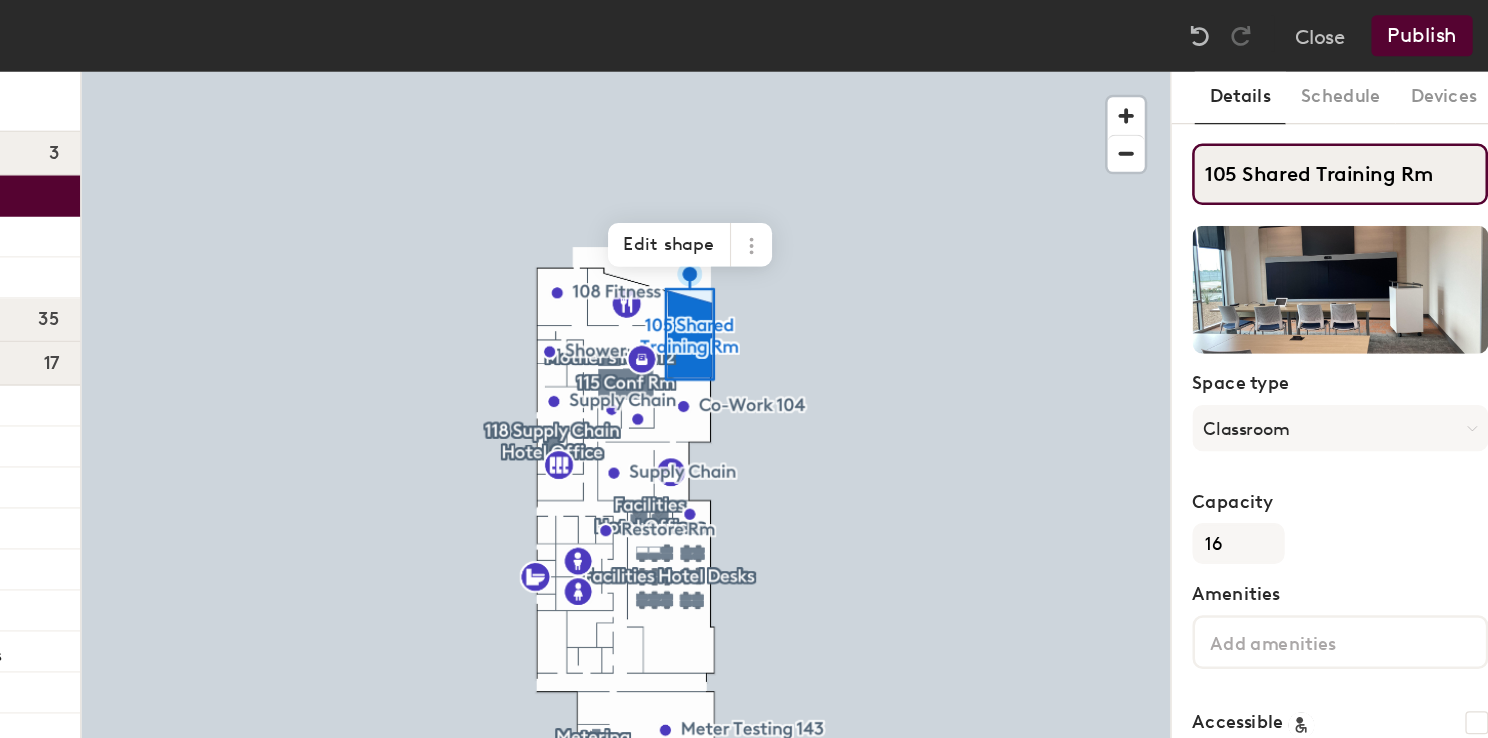 scroll, scrollTop: 48, scrollLeft: 0, axis: vertical 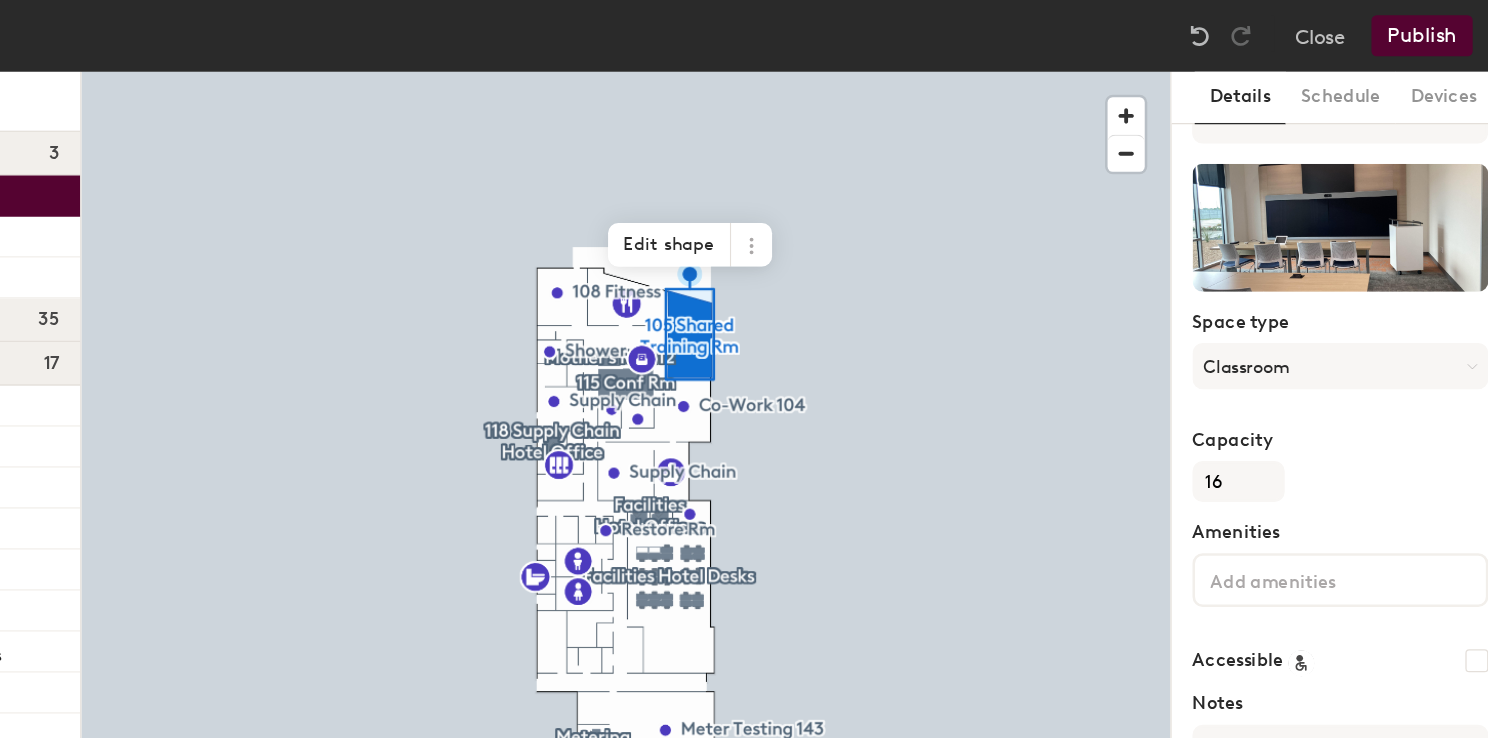 click 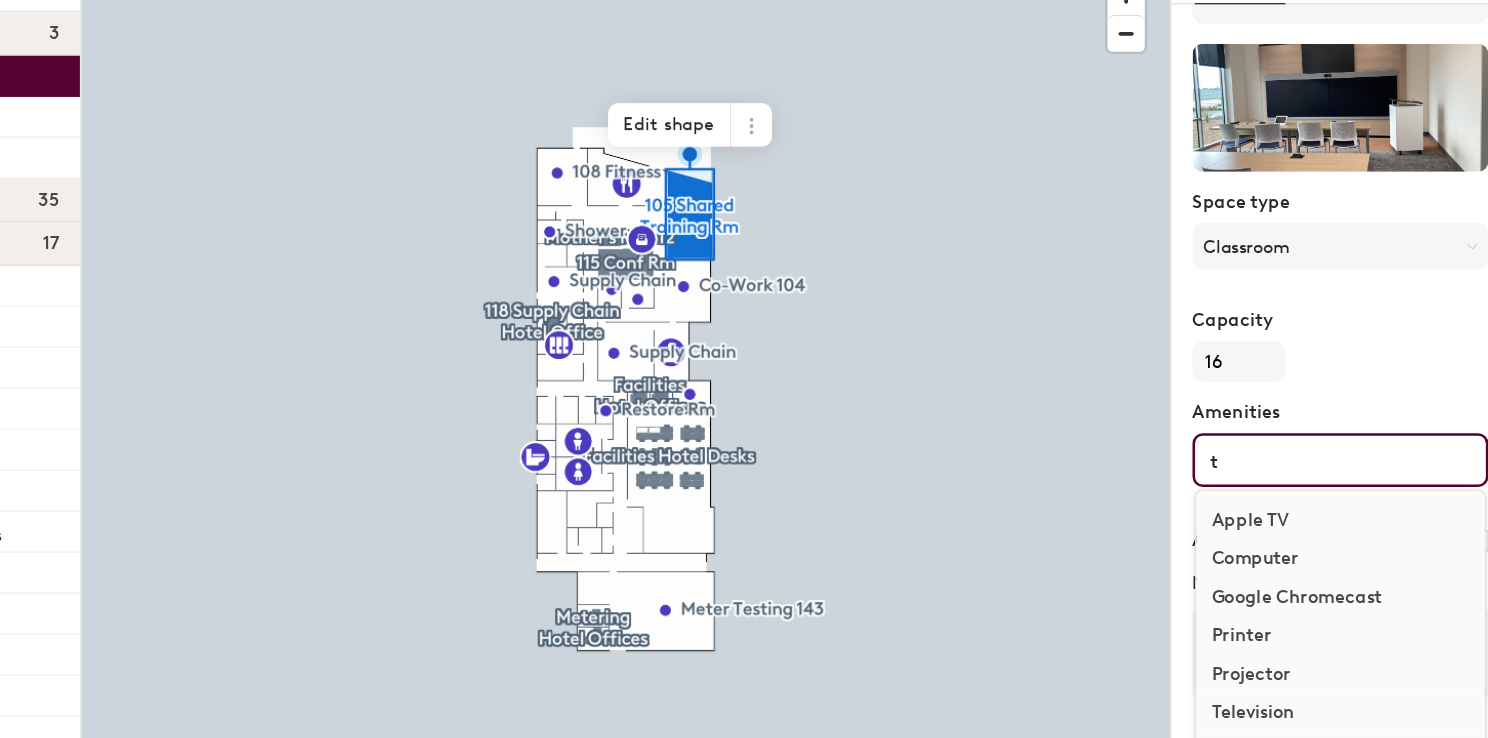 type on "t" 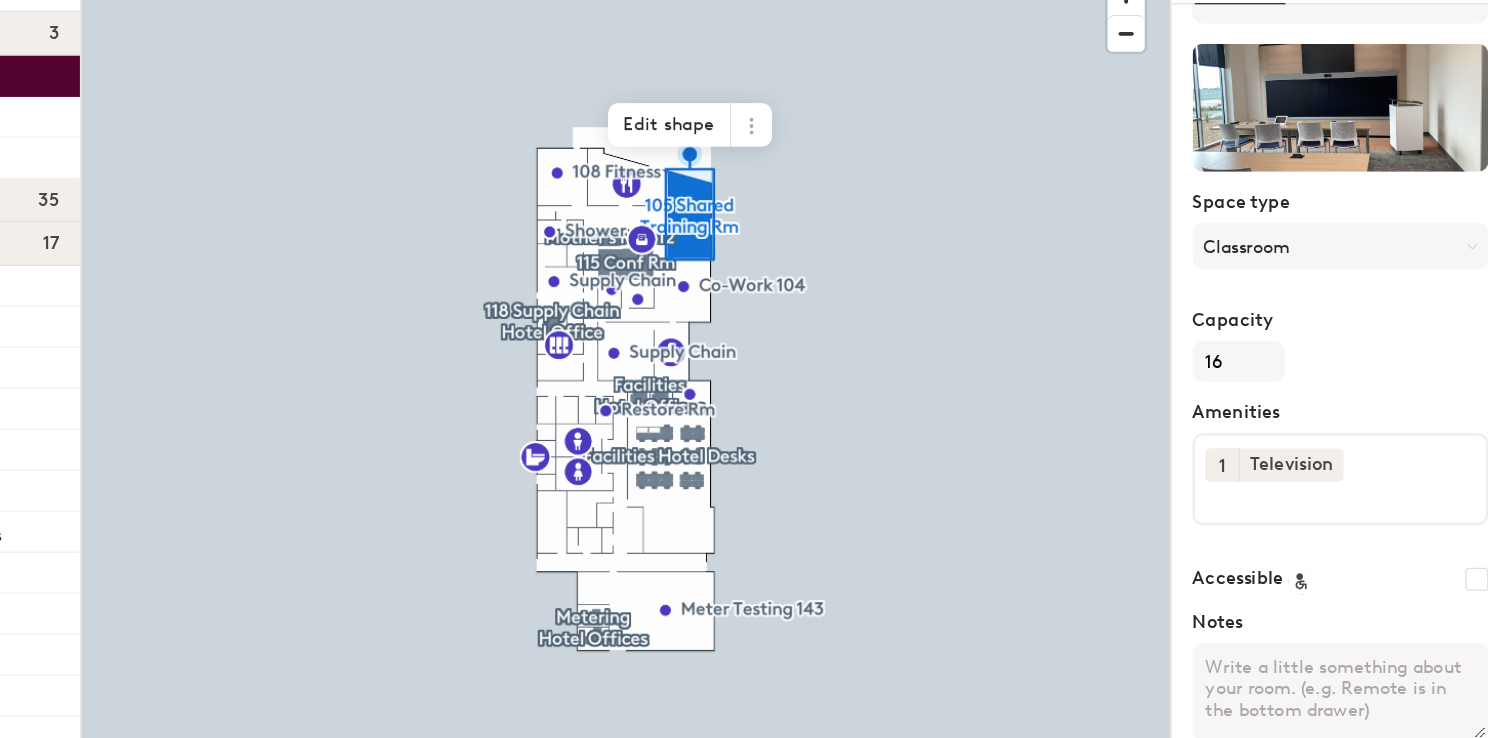 click on "Capacity 16" 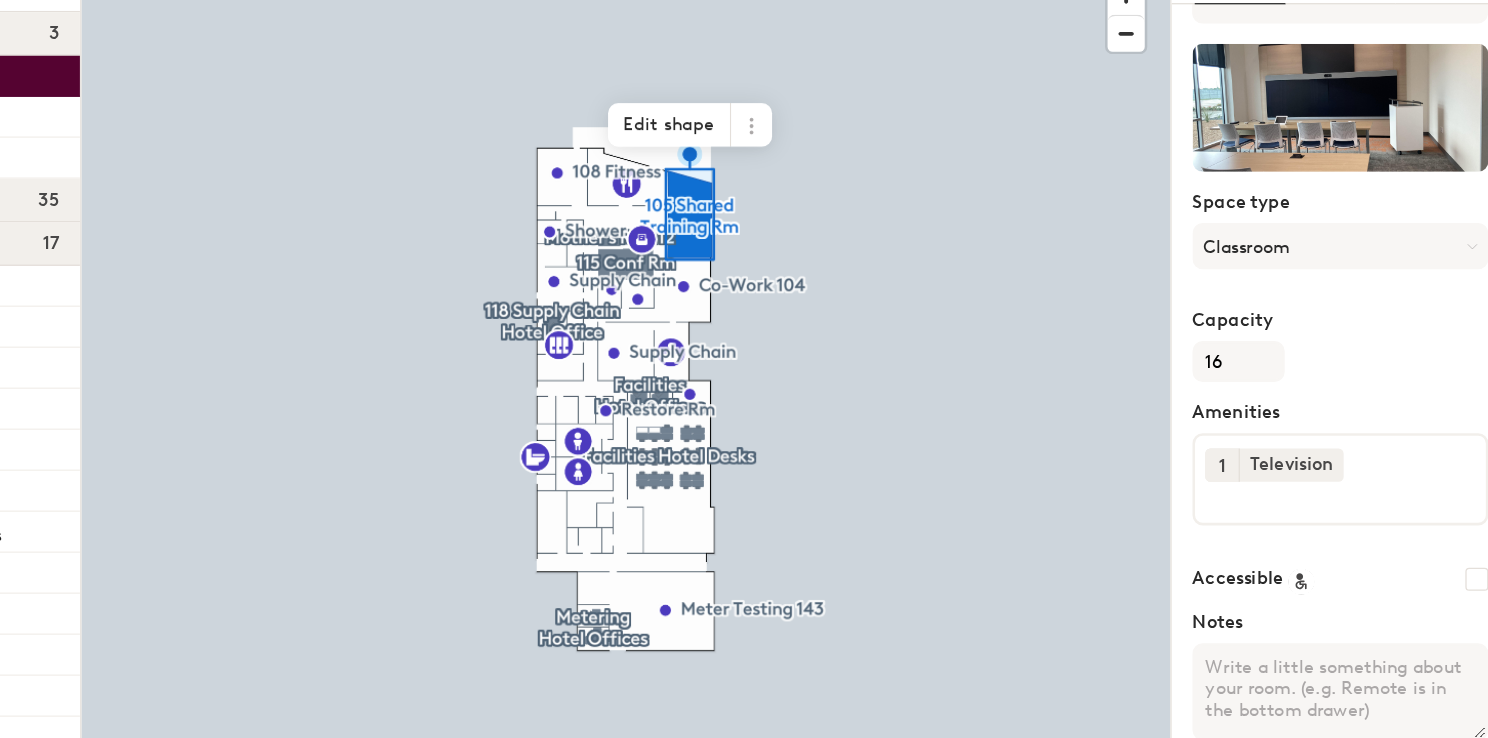 scroll, scrollTop: 77, scrollLeft: 0, axis: vertical 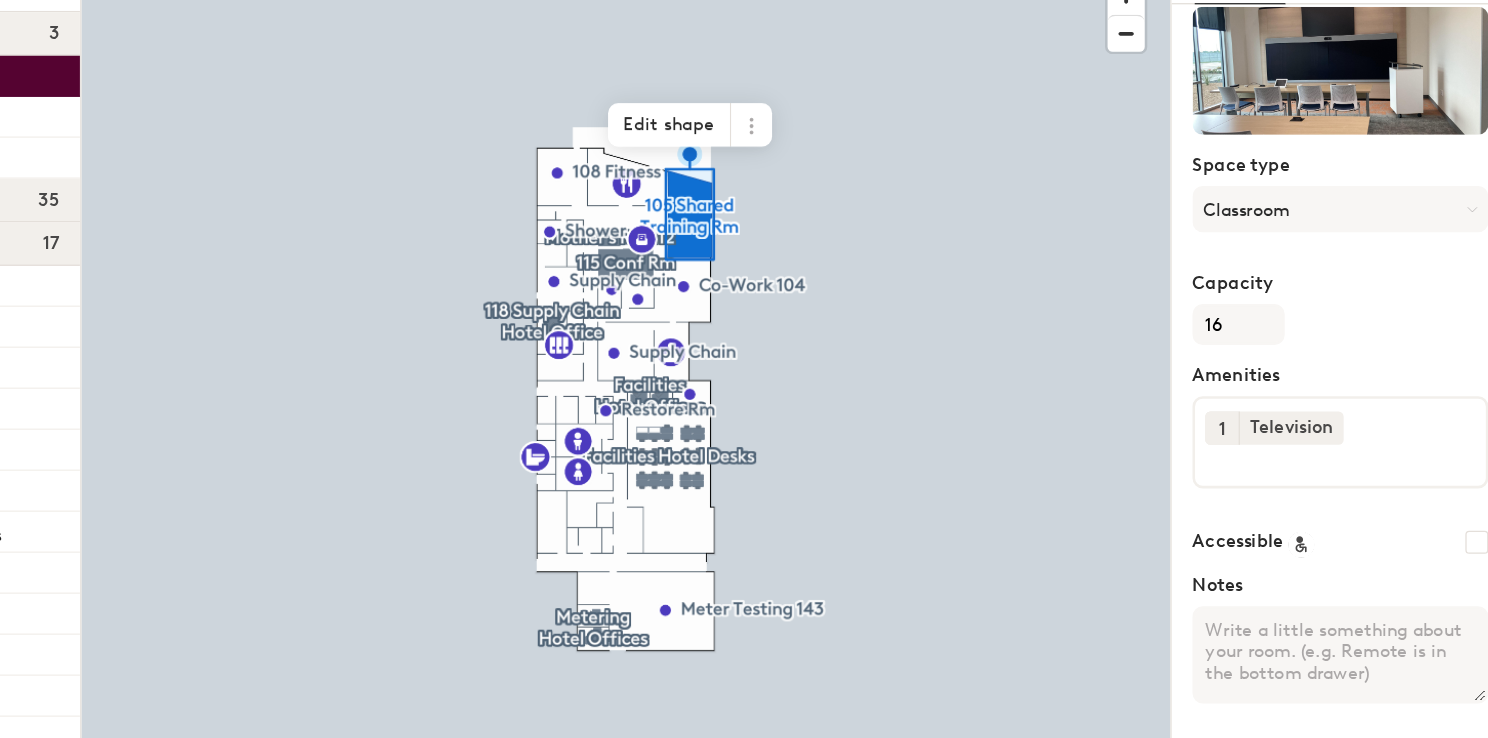 click on "Notes" at bounding box center [1356, 605] 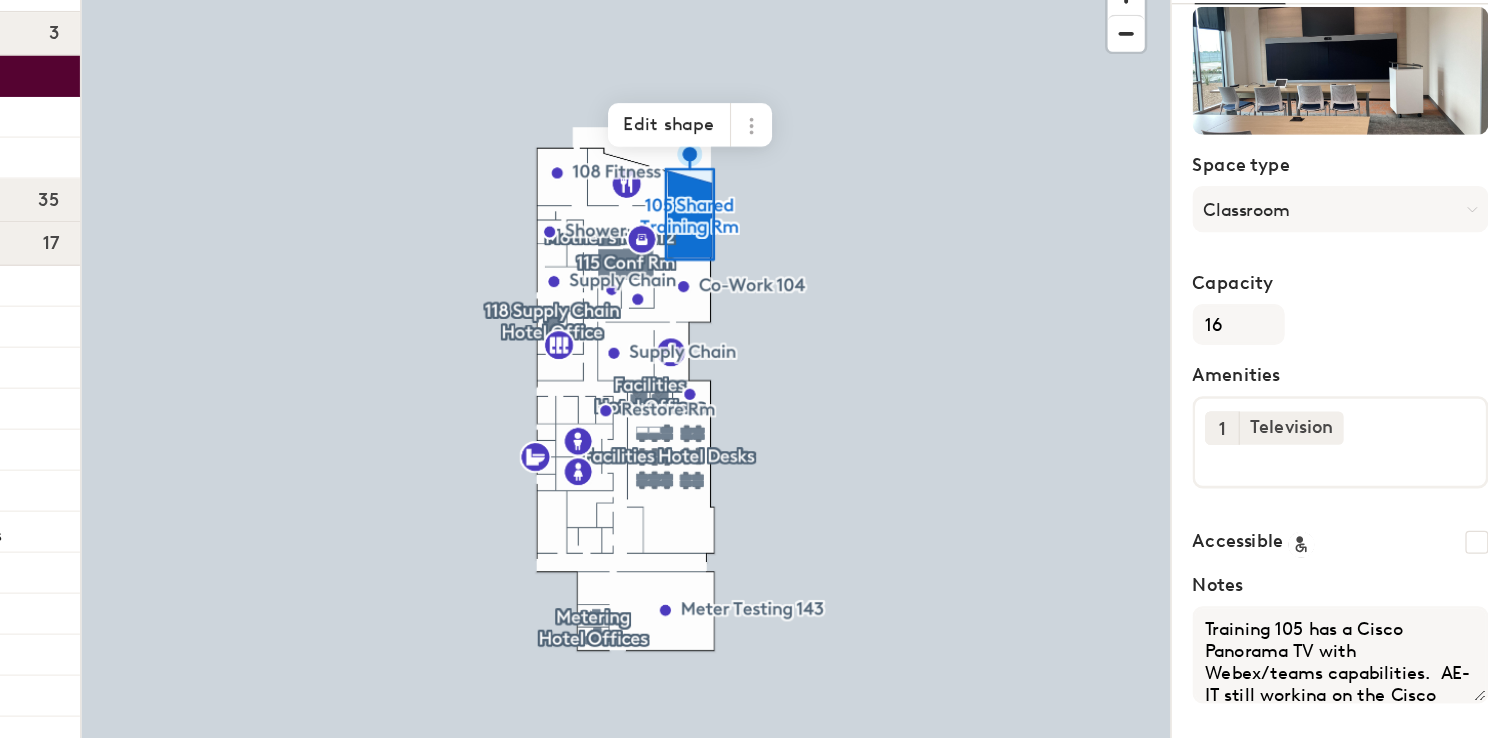 scroll, scrollTop: 36, scrollLeft: 0, axis: vertical 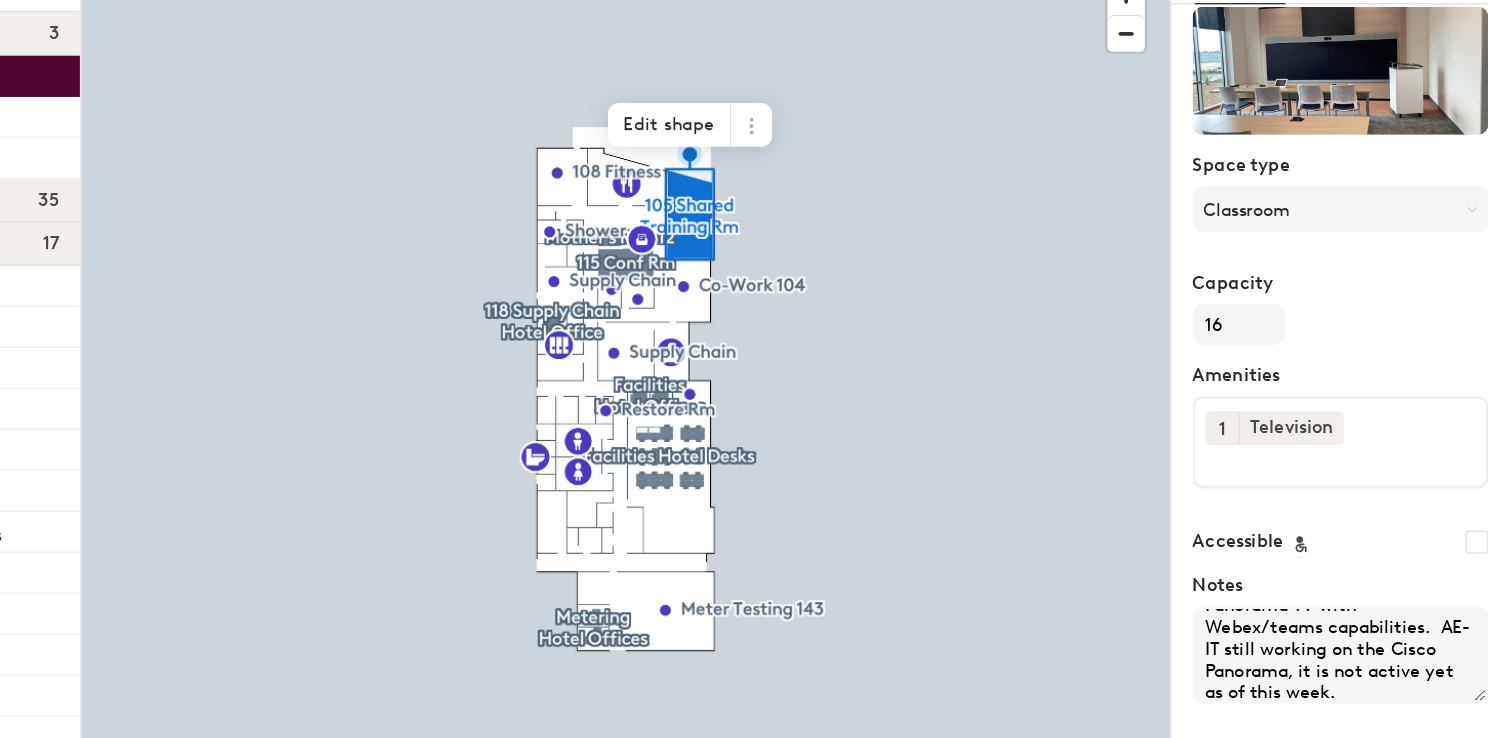 click on "Training 105 has a Cisco Panorama TV with Webex/teams capabilities.  AE-IT still working on the Cisco Panorama, it is not active yet as of this week." at bounding box center (1356, 605) 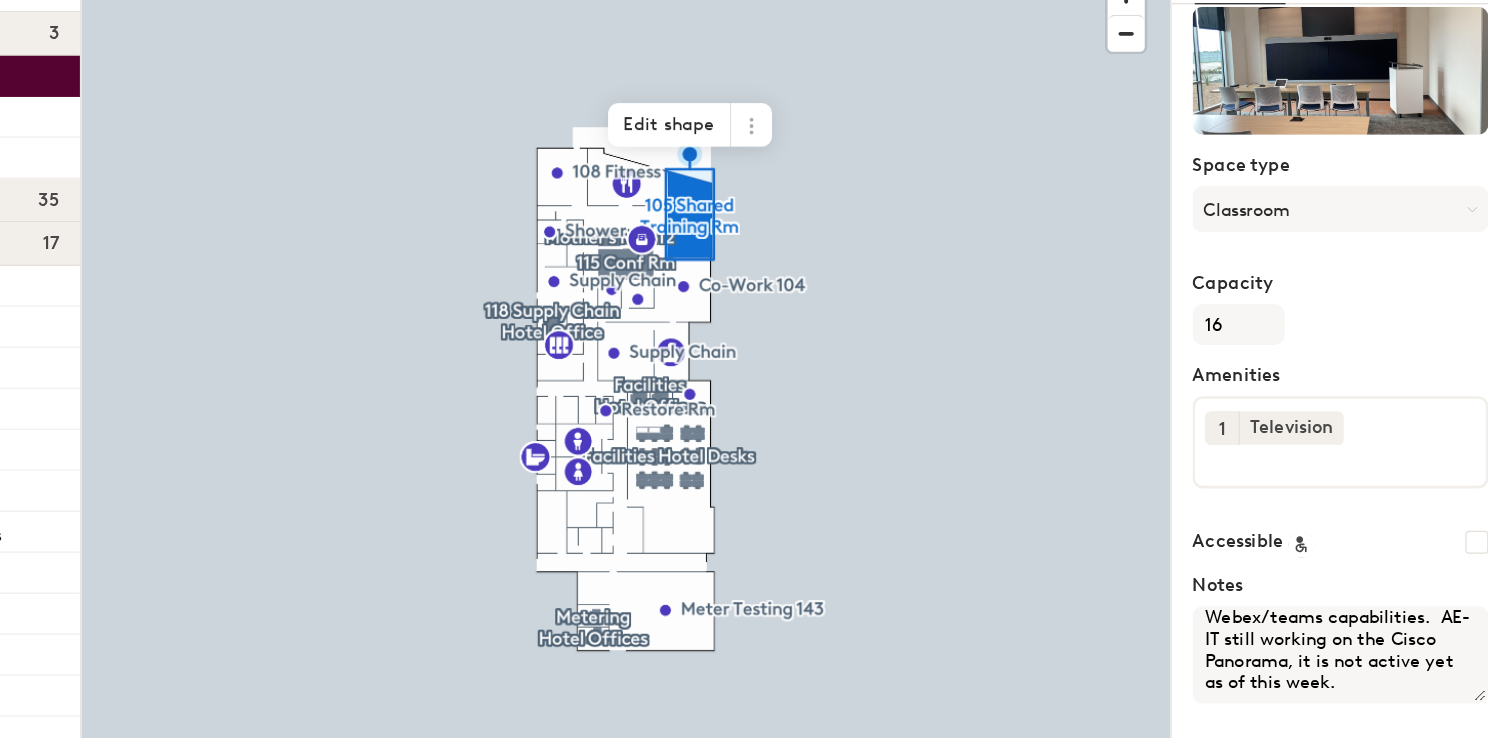 drag, startPoint x: 1425, startPoint y: 632, endPoint x: 1358, endPoint y: 609, distance: 70.837845 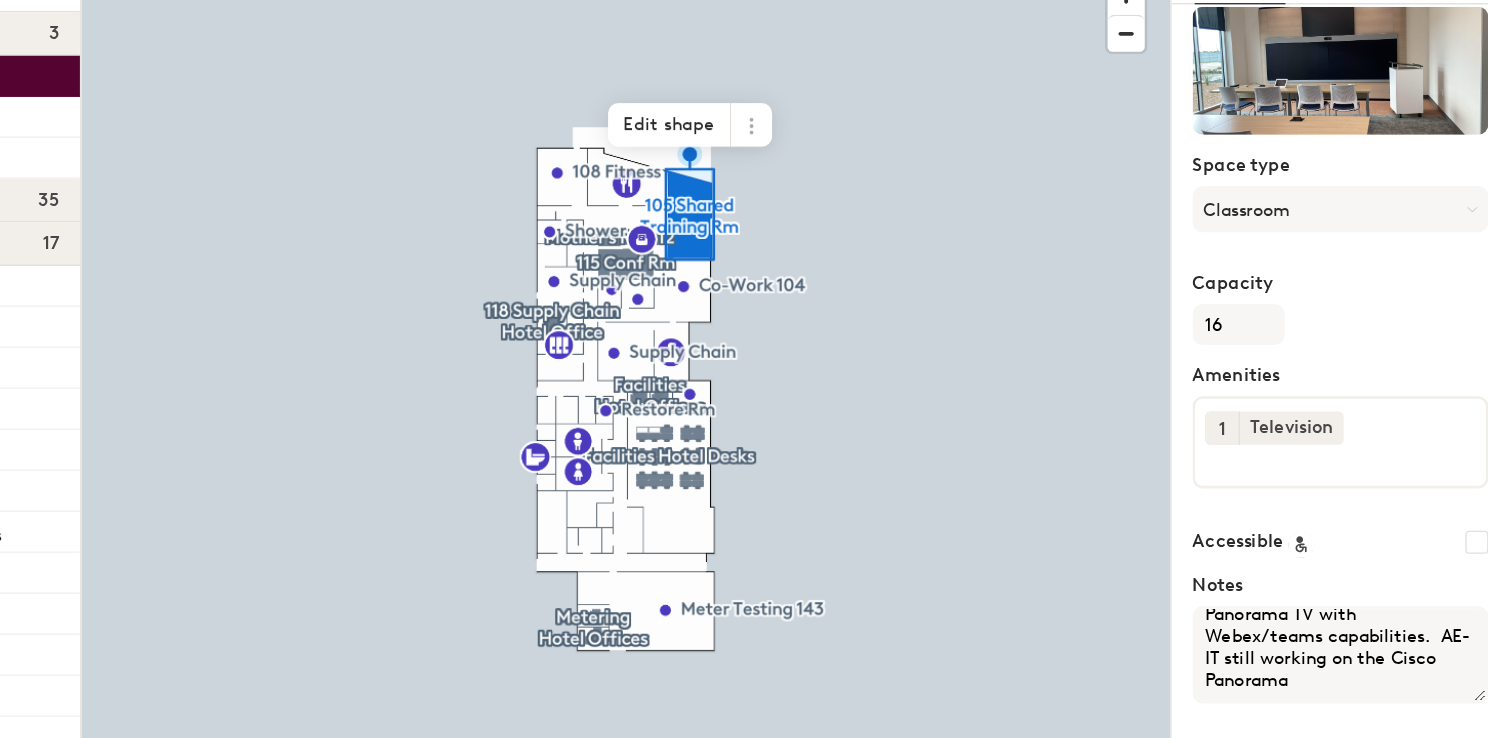 scroll, scrollTop: 27, scrollLeft: 0, axis: vertical 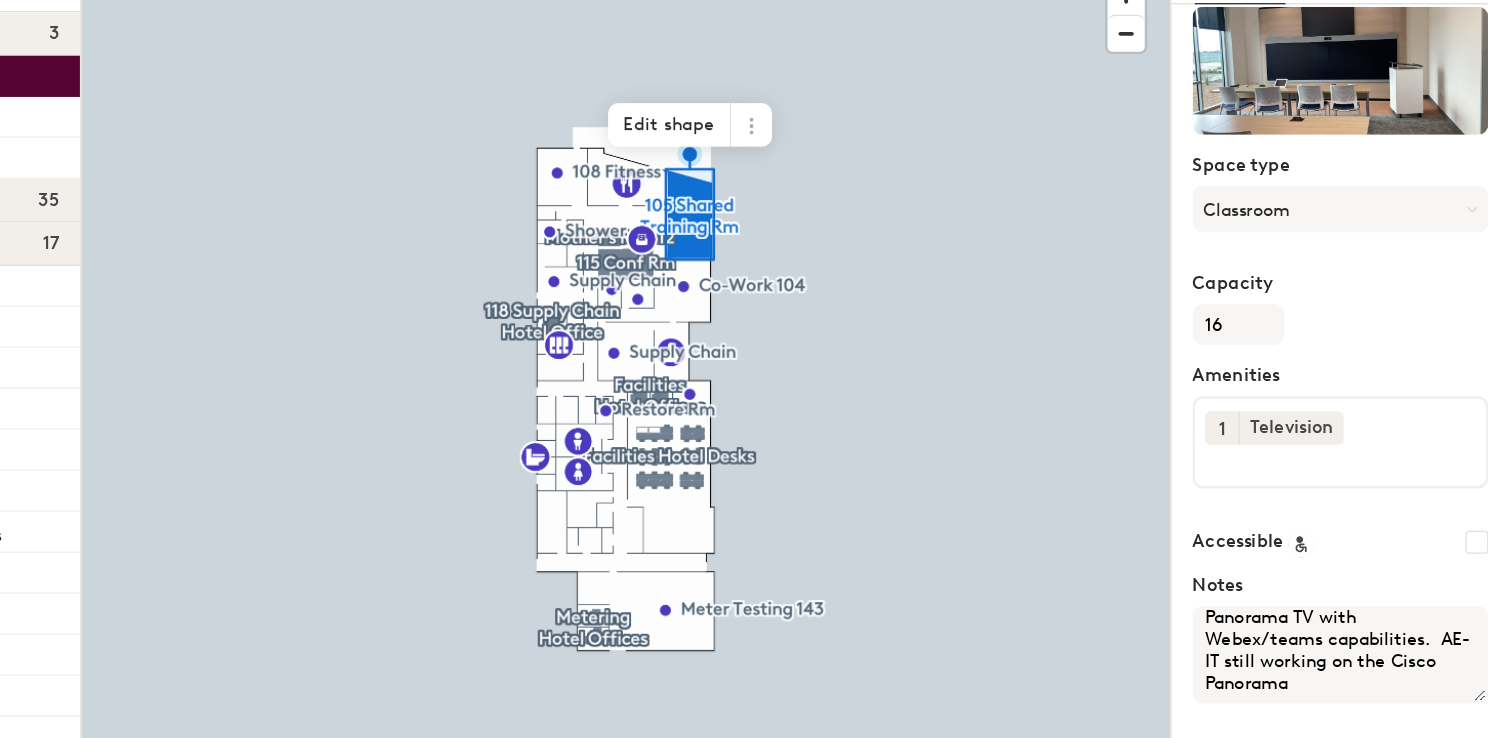 type on "Training 105 has a Cisco Panorama TV with Webex/teams capabilities.  AE-IT still working on the Cisco Panorama" 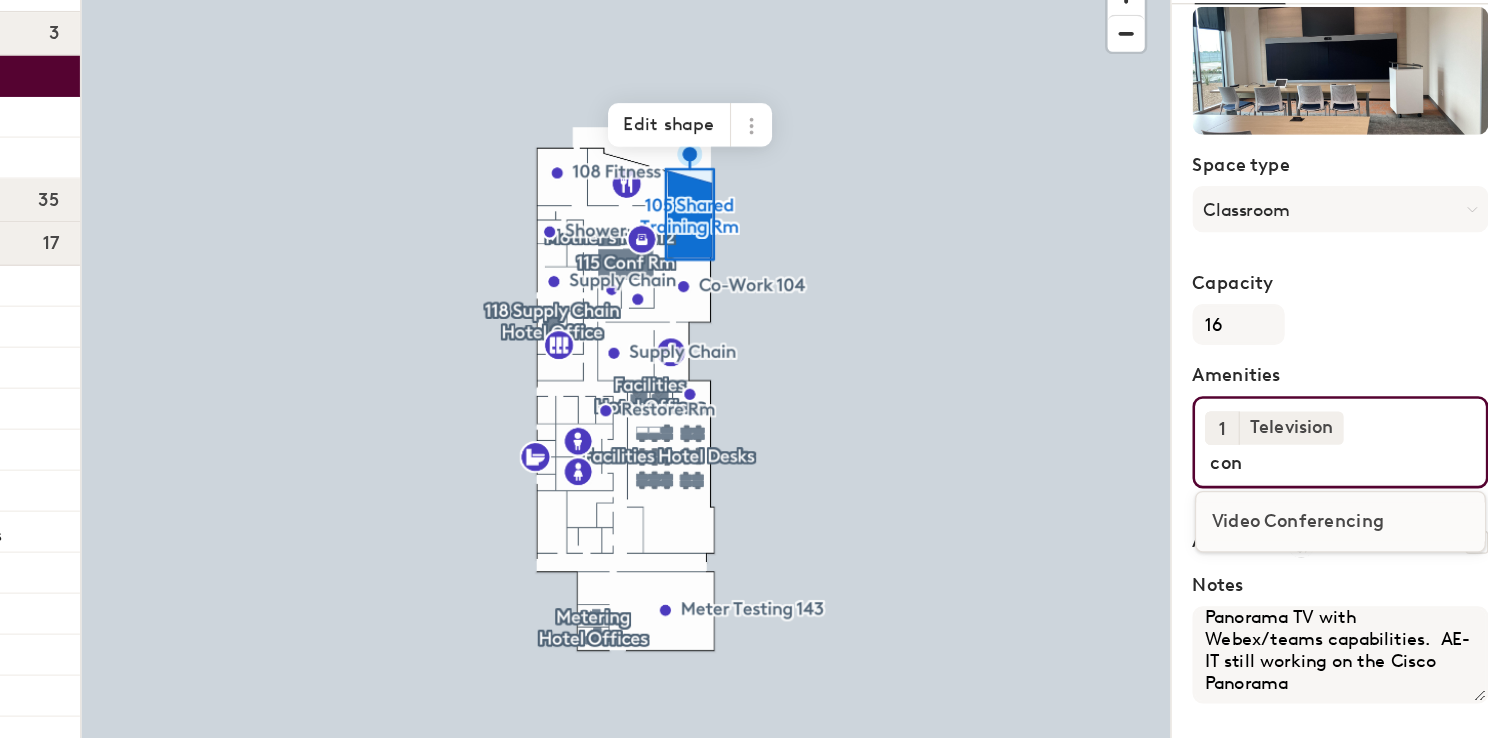 type on "con" 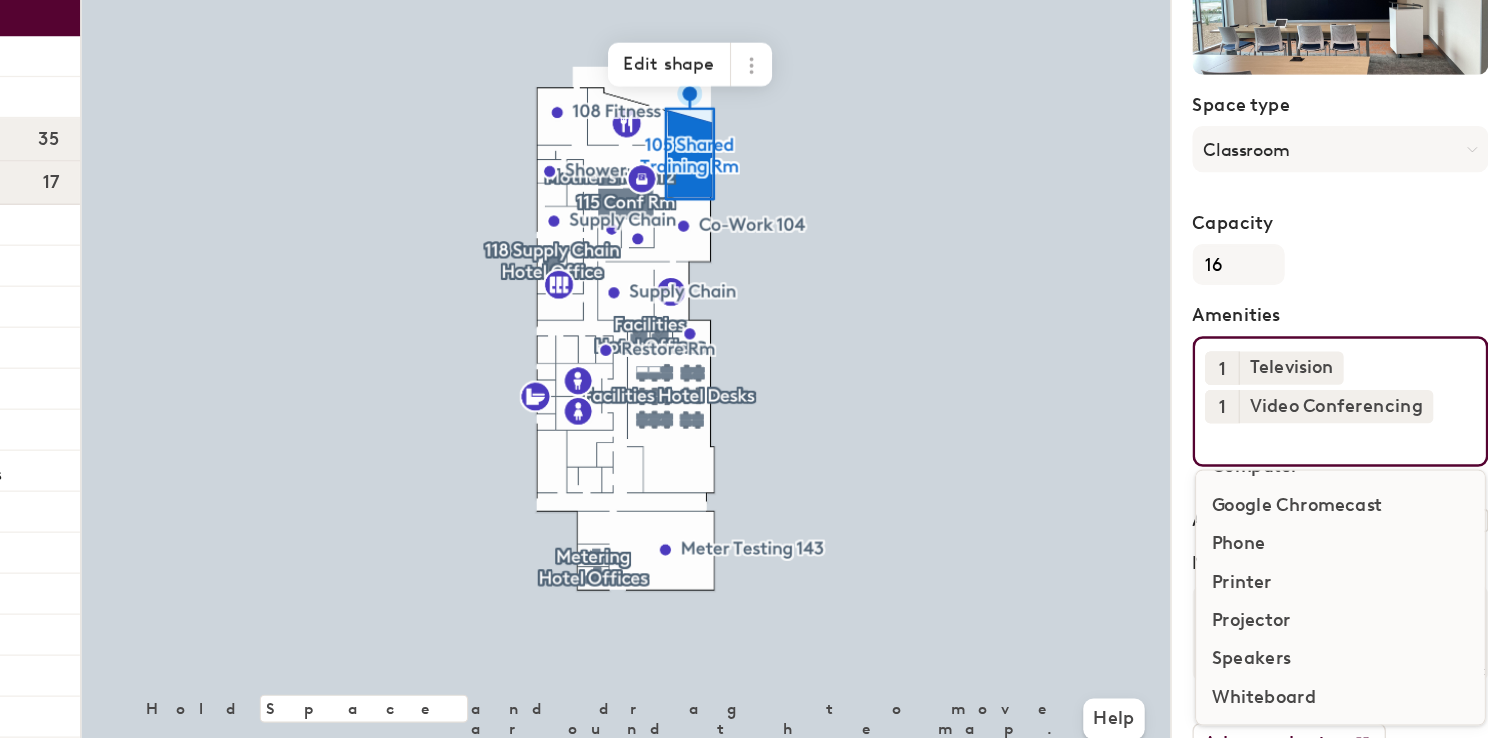scroll, scrollTop: 57, scrollLeft: 0, axis: vertical 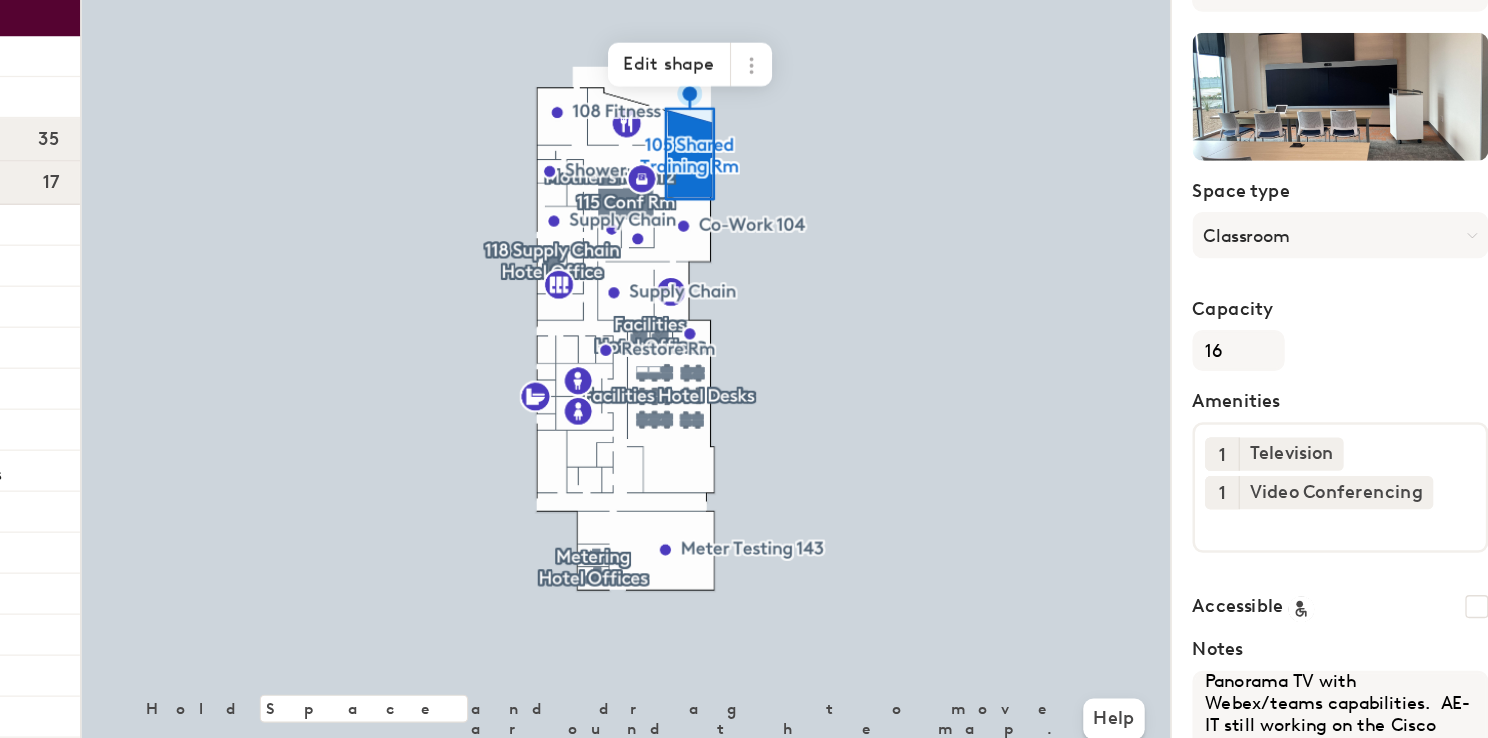 click on "Amenities" 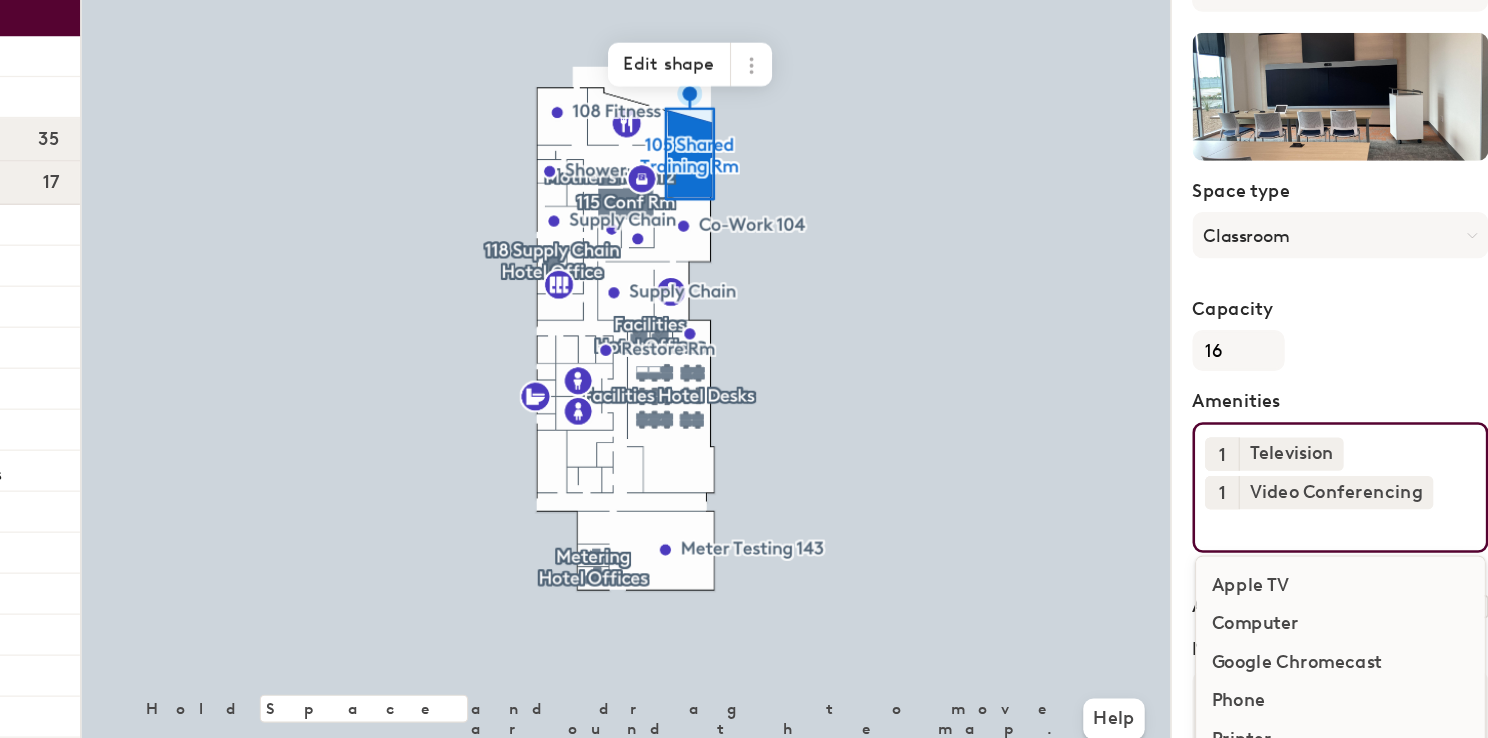 click 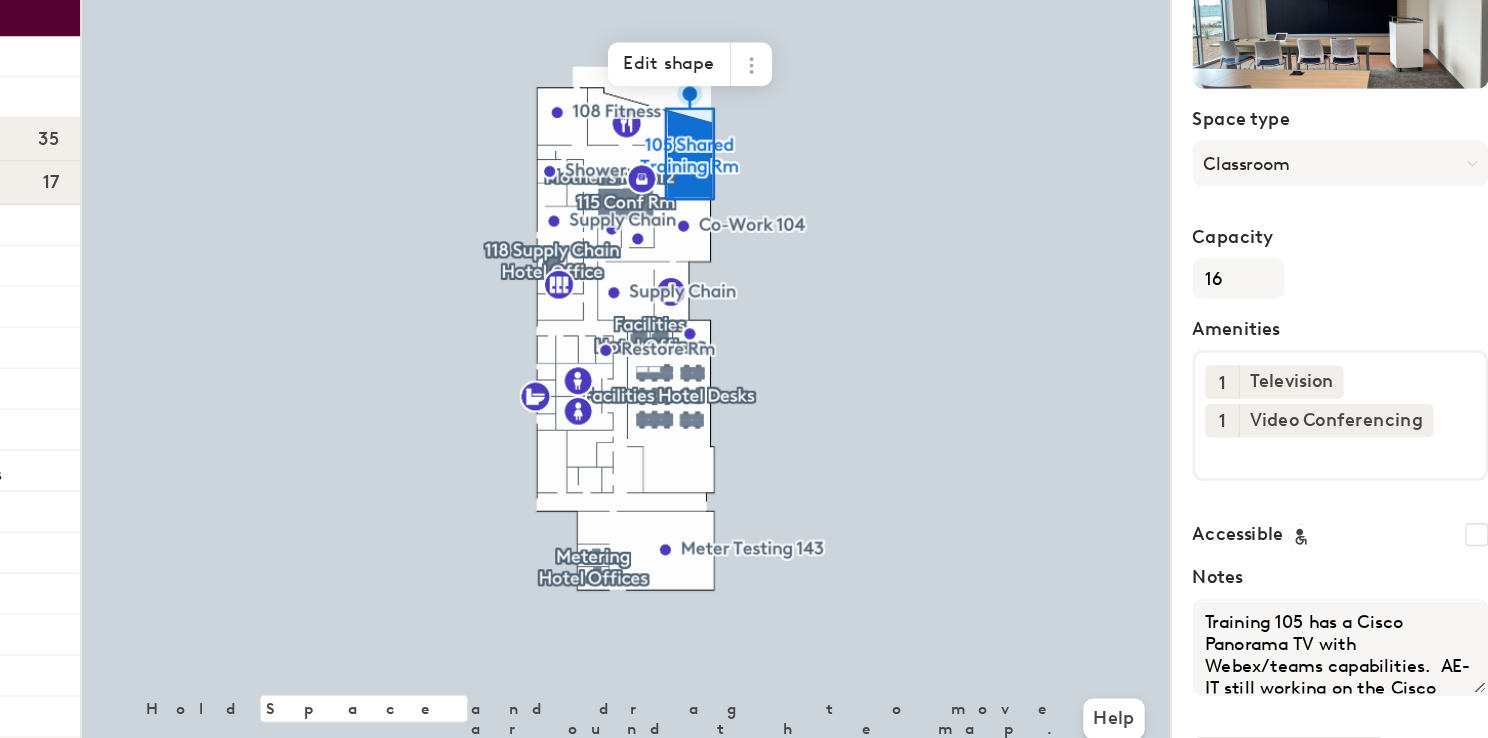 scroll, scrollTop: 108, scrollLeft: 0, axis: vertical 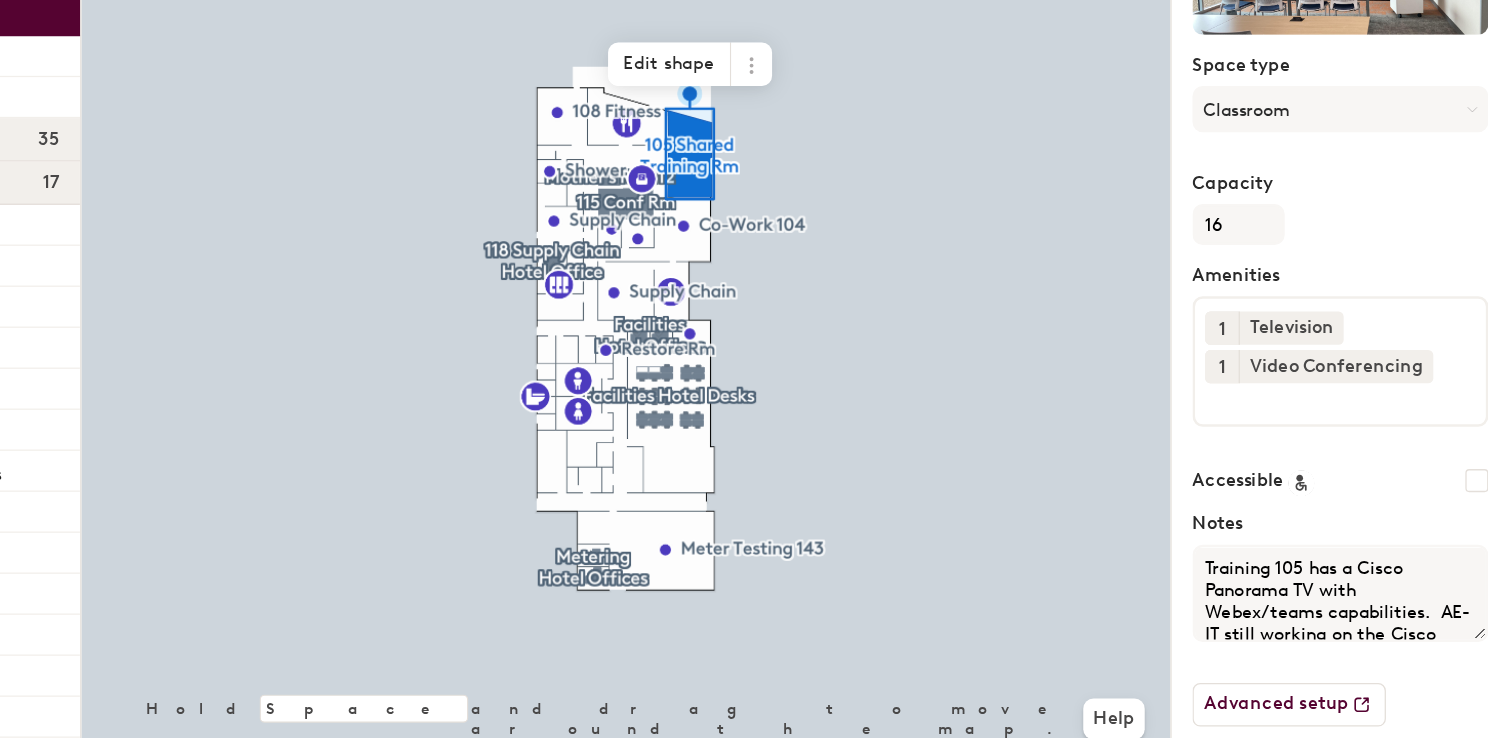 click on "Directory Layout Work Areas Directory Spaces 3 105 Shared Training Rm  115 Conf Rm Mother's Rm 112 Desks 35 Facilities Hotel Offices 126 Facility Hotel Ofc 127 Facilities Hotel Ofc 118 Supply Chain Hotel Office 118 Supply Chain Hotel Ofc Metering Hotel Offices 144 Meter Hotel Ofc 145 Meter Hotel Ofc Facilities Hotel Desks  125.08 Hotel 125.01 -Assigned 125.02 - Assigned 125.03 Hotel 125.04 Hotel 125.05 Hotel 125.06 Hotel 125.07 Hotel 125.09 Hotel 125.10 Hotel 125.11 Hotel 125.12 Hotel 125.13 Hotel 125.14 Hotel 125.15 Hotel 125.16 Hotel 125.17 Hotel 125.18 Hotel 125.19 Hotel 125.20 Hotel 125.21 Hotel 125.22 Hotel 125.23 Hotel 125.24 Hotel 125.25 Hotel 125.26 Hotel 125.27 Hotel 125.28 Hotel 125.29 Hotel 125.30 Hotel Points of interest 17 102 Huddle 103 Huddle 106 Break Room 108 Fitness Co-Work 104 Copiers Gender-neutral restrooms Huddle 128 Lockers Men's restroom Meter Testing 143 Restore Rm Shower Supply Chain Supply Chain Women's restroom Hold Space and drag to move around the map. Help Edit shape Edit" 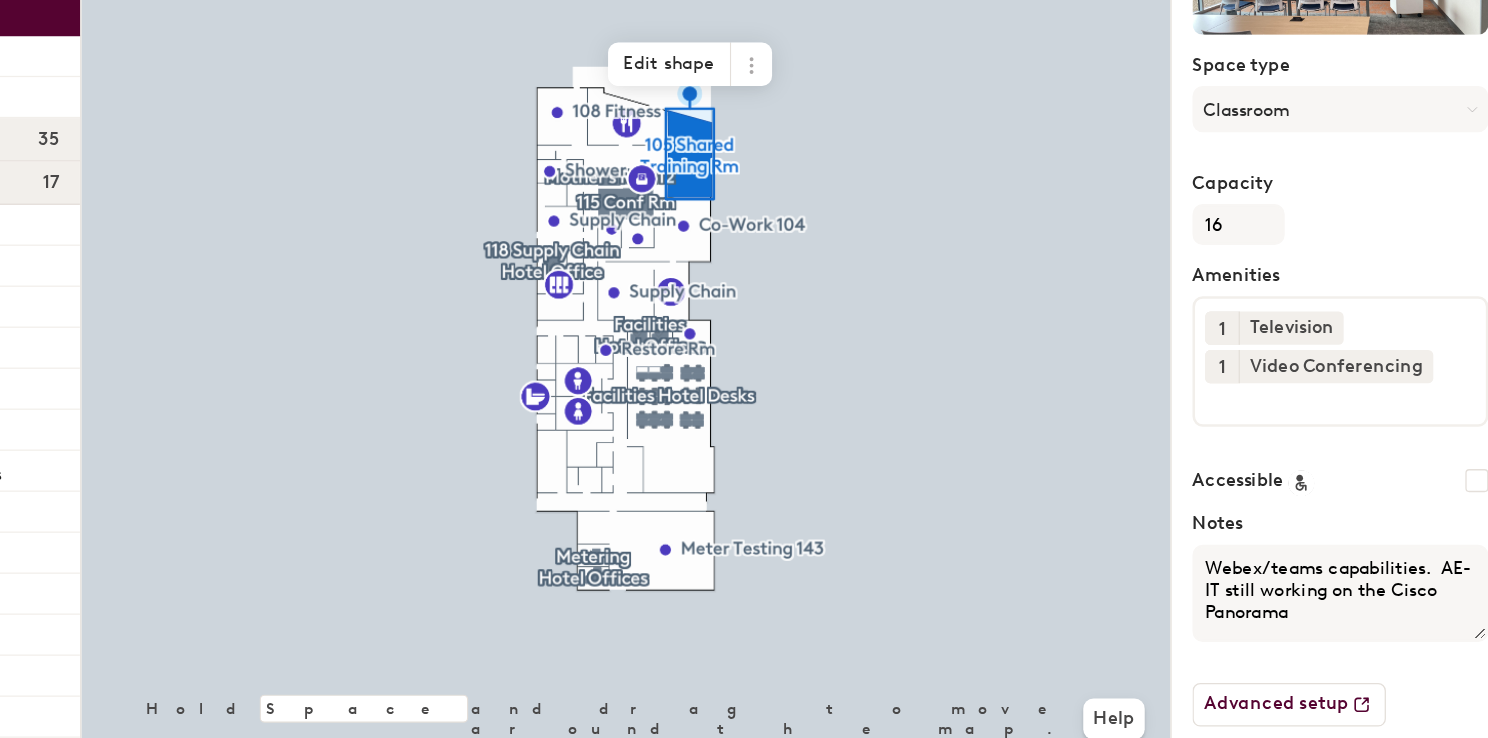 click on "Webex/teams capabilities.  AE-IT still working on the Cisco Panorama" at bounding box center [1356, 604] 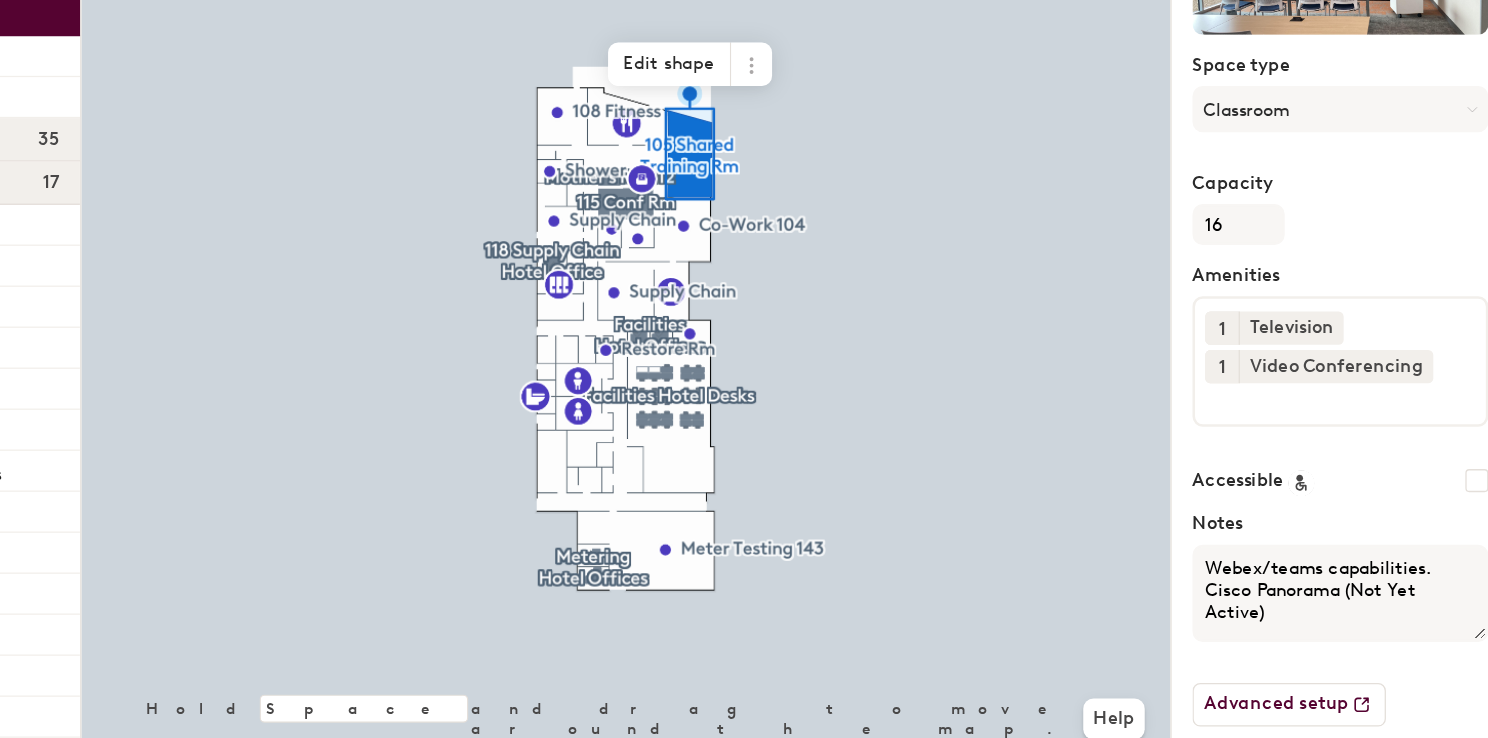 type on "Webex/teams capabilities.  Cisco Panorama (Not Yet Active)" 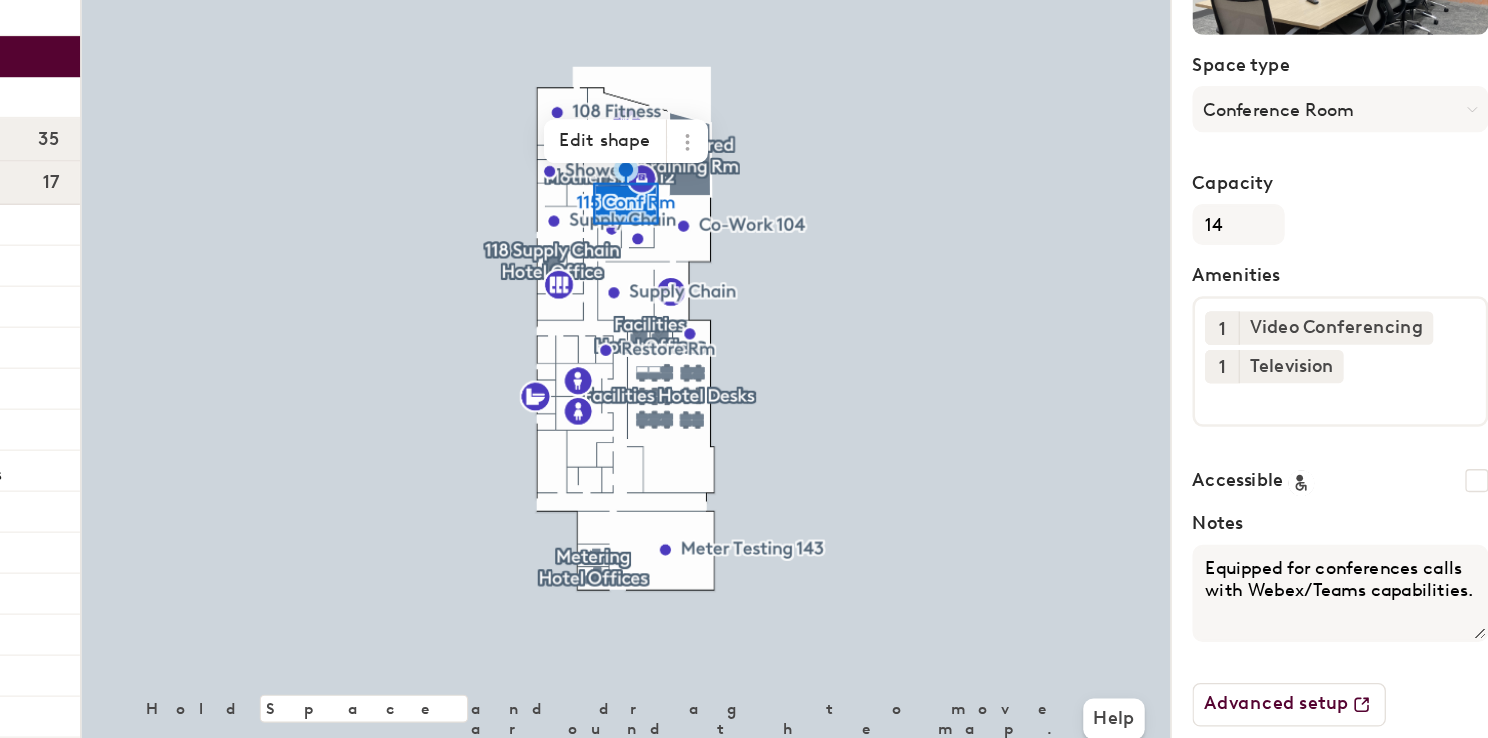 drag, startPoint x: 1334, startPoint y: 620, endPoint x: 1240, endPoint y: 572, distance: 105.546196 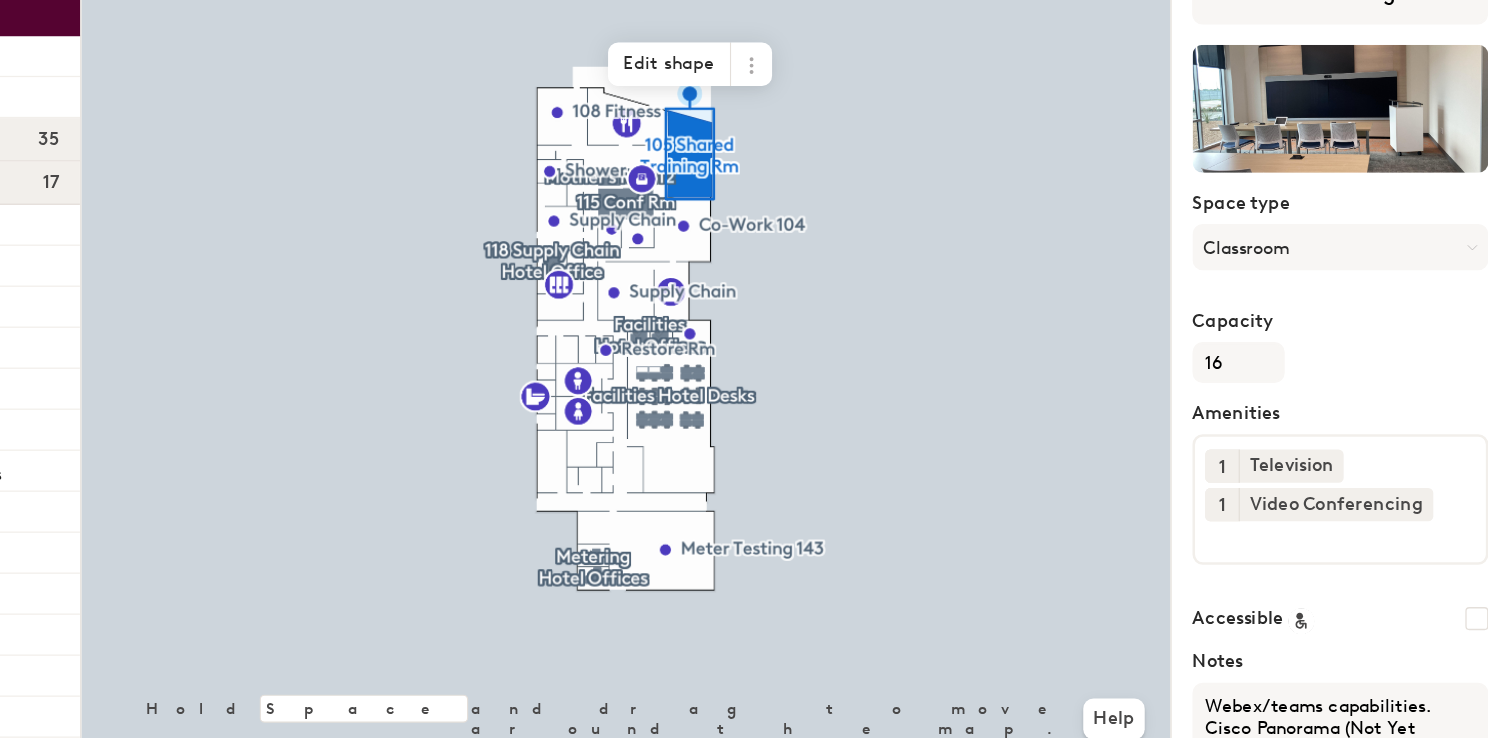 scroll, scrollTop: 76, scrollLeft: 0, axis: vertical 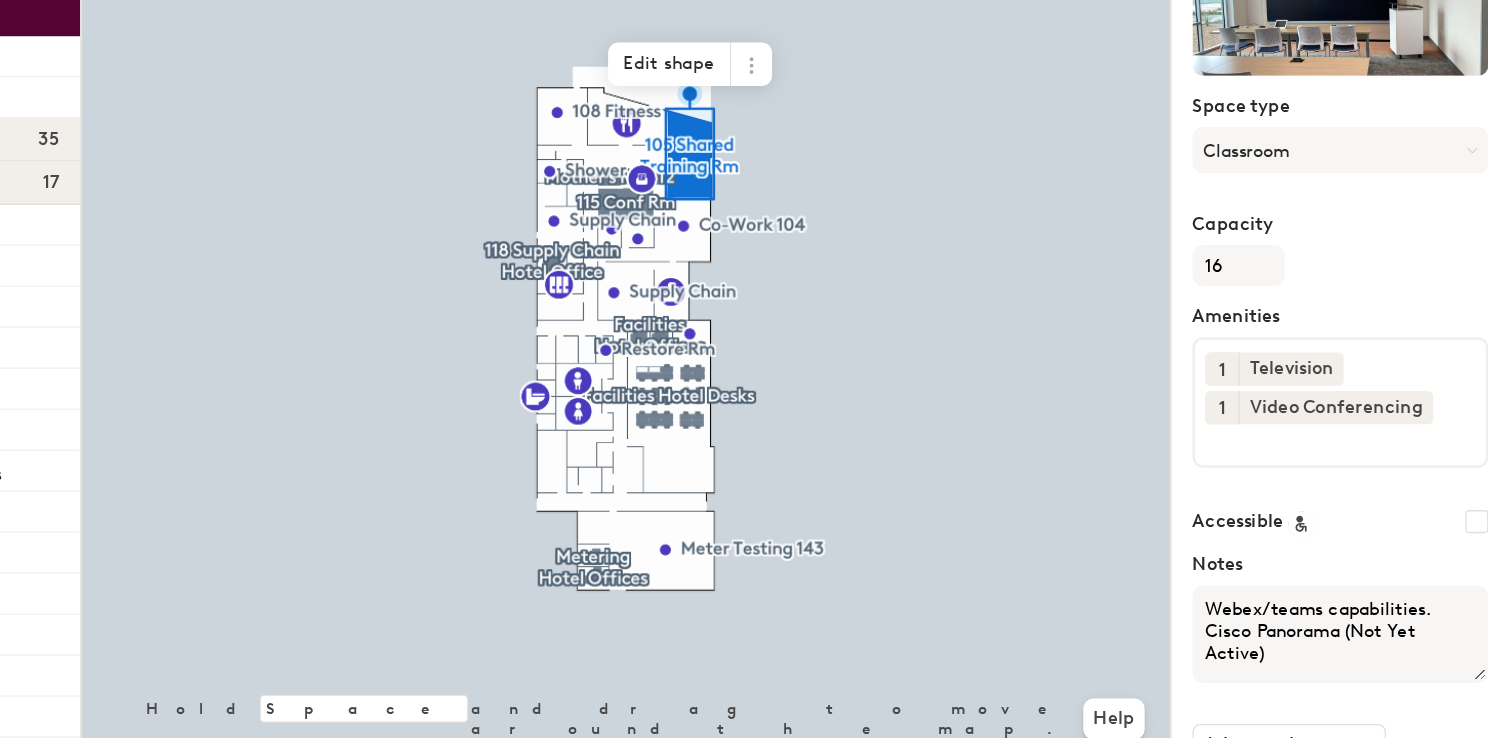 drag, startPoint x: 1431, startPoint y: 620, endPoint x: 1237, endPoint y: 608, distance: 194.37077 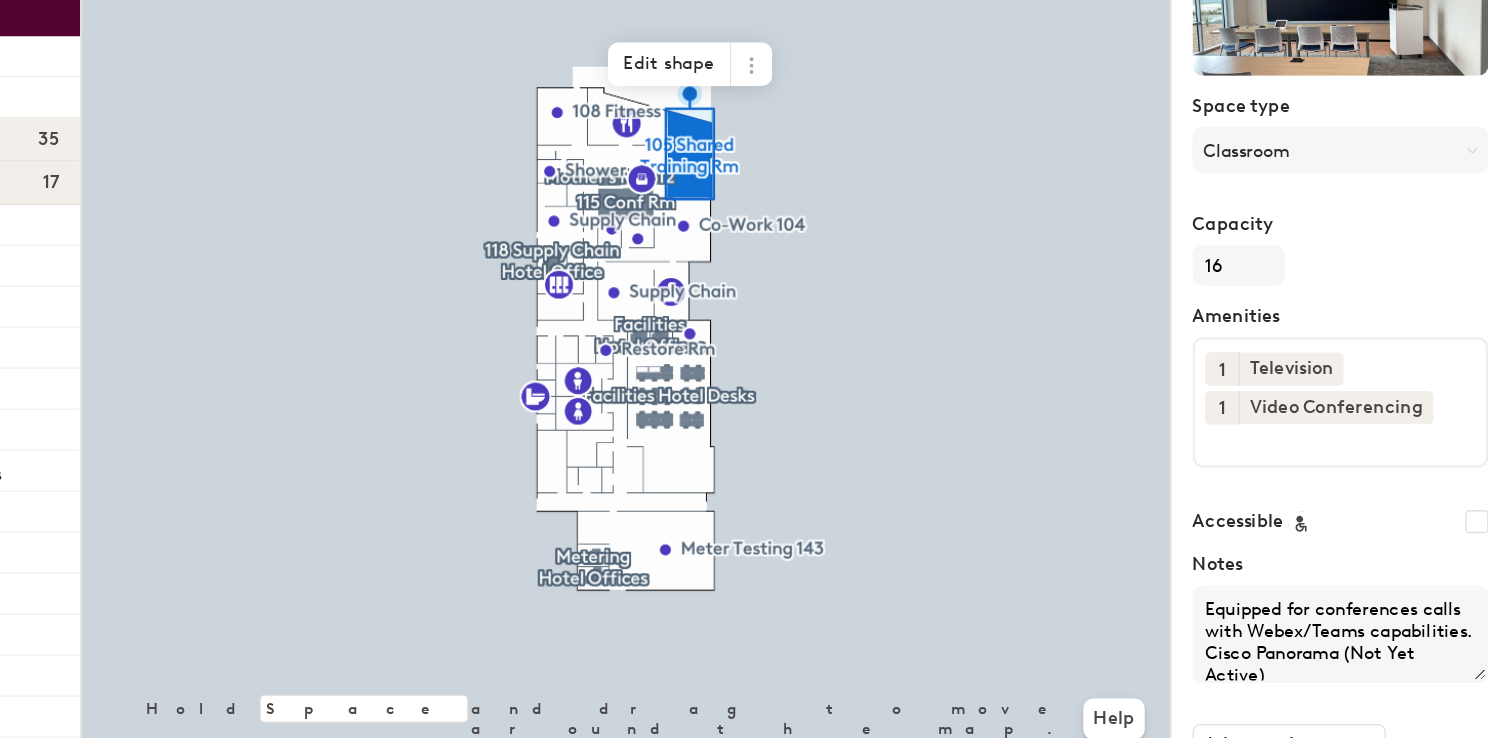 scroll, scrollTop: 3, scrollLeft: 0, axis: vertical 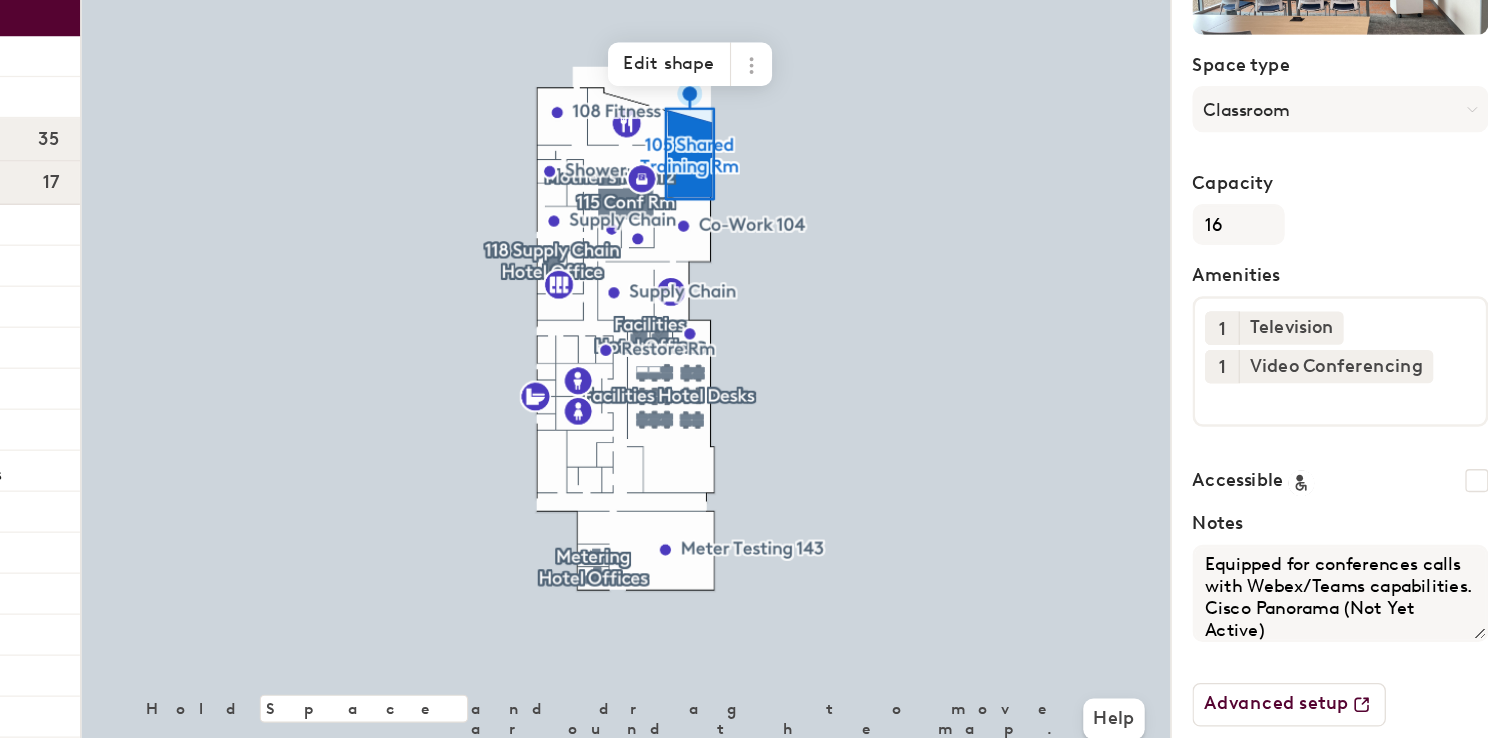 click on "Equipped for conferences calls with Webex/Teams capabilities.
Cisco Panorama (Not Yet Active)" at bounding box center (1356, 604) 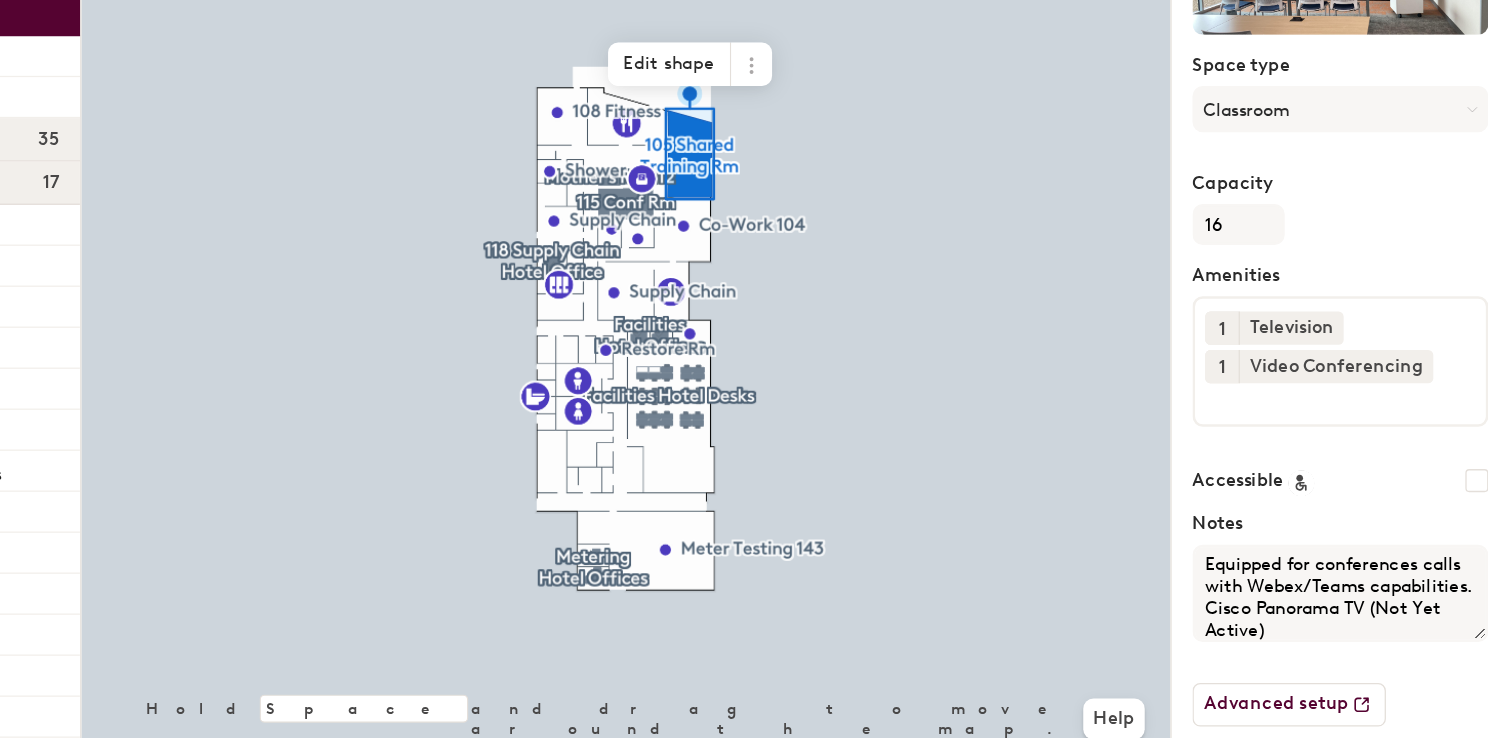 type on "Equipped for conferences calls with Webex/Teams capabilities.
Cisco Panorama TV (Not Yet Active)" 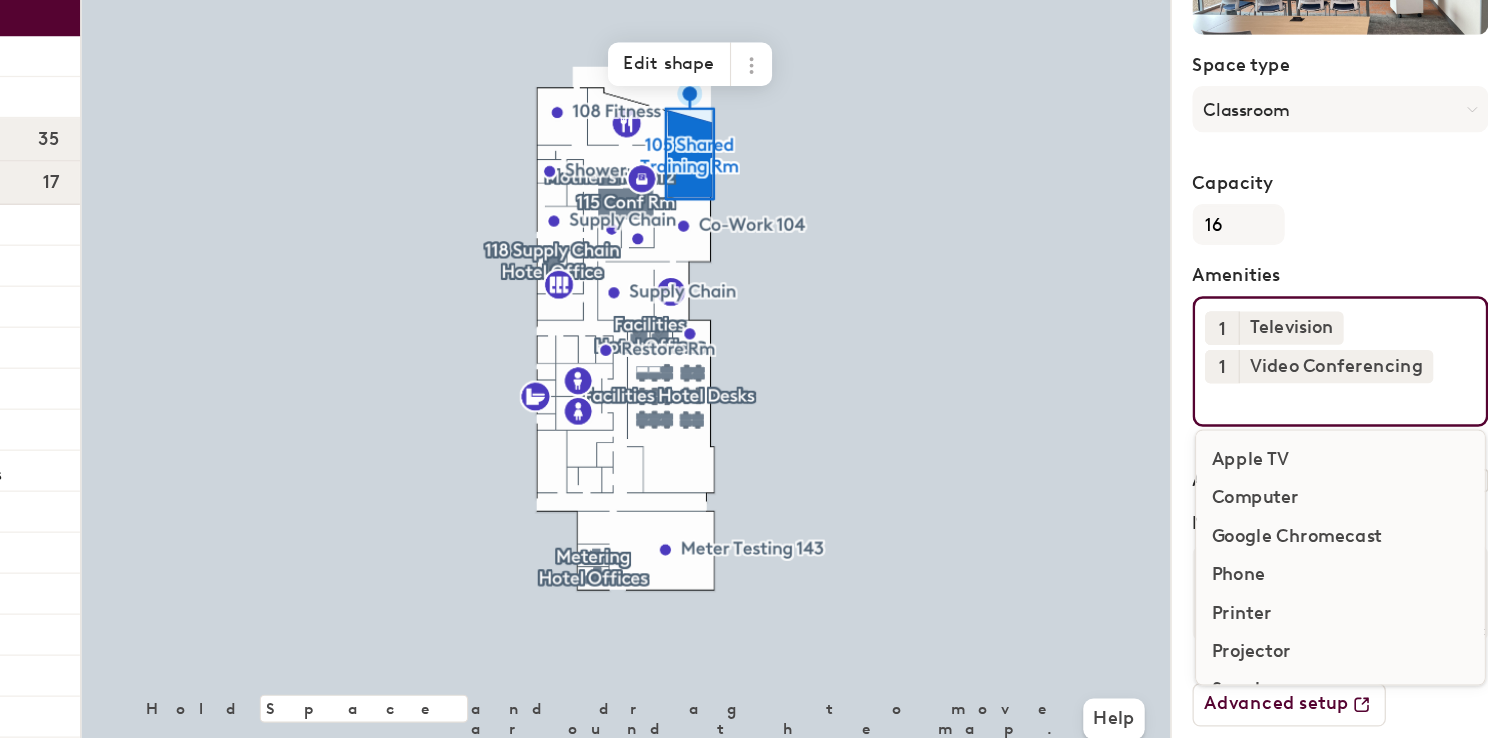 click 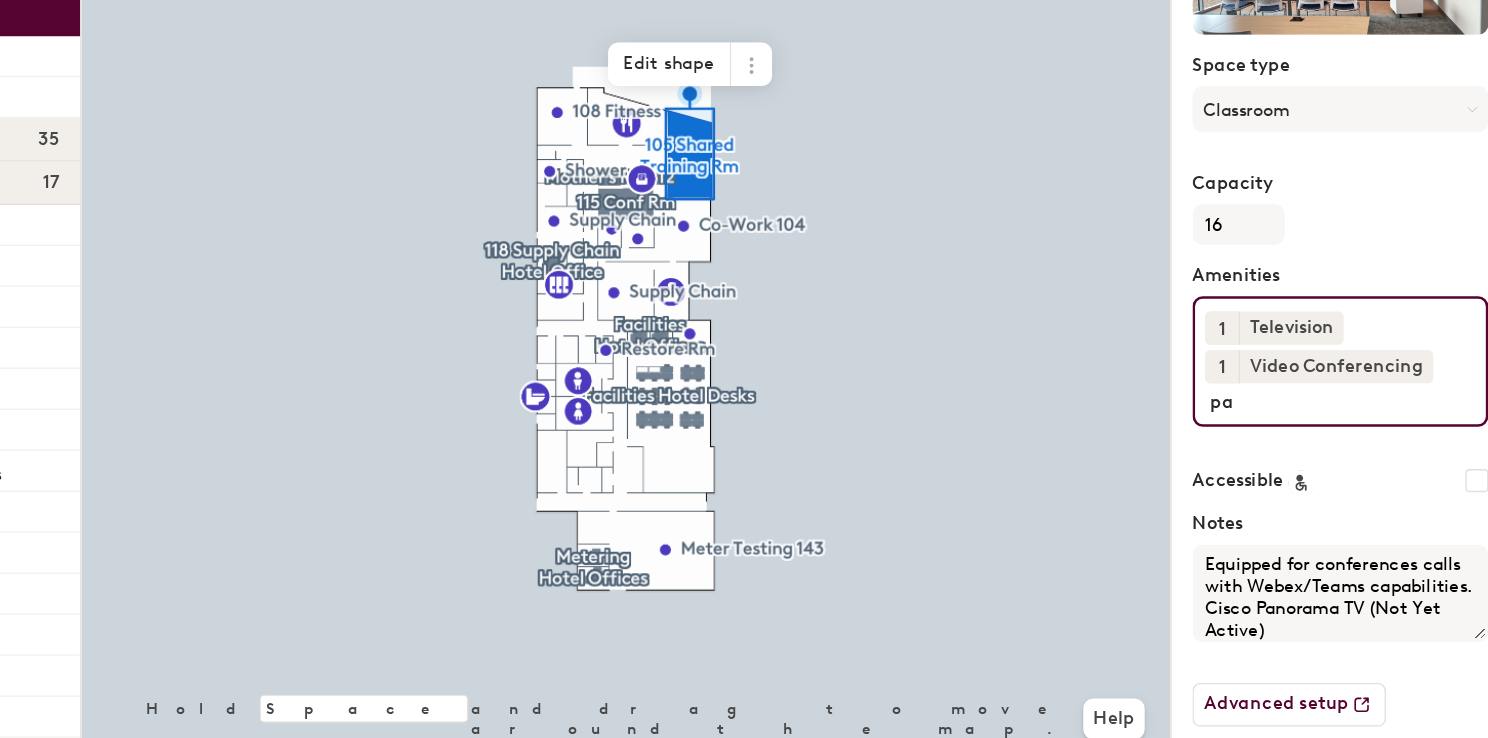 type on "p" 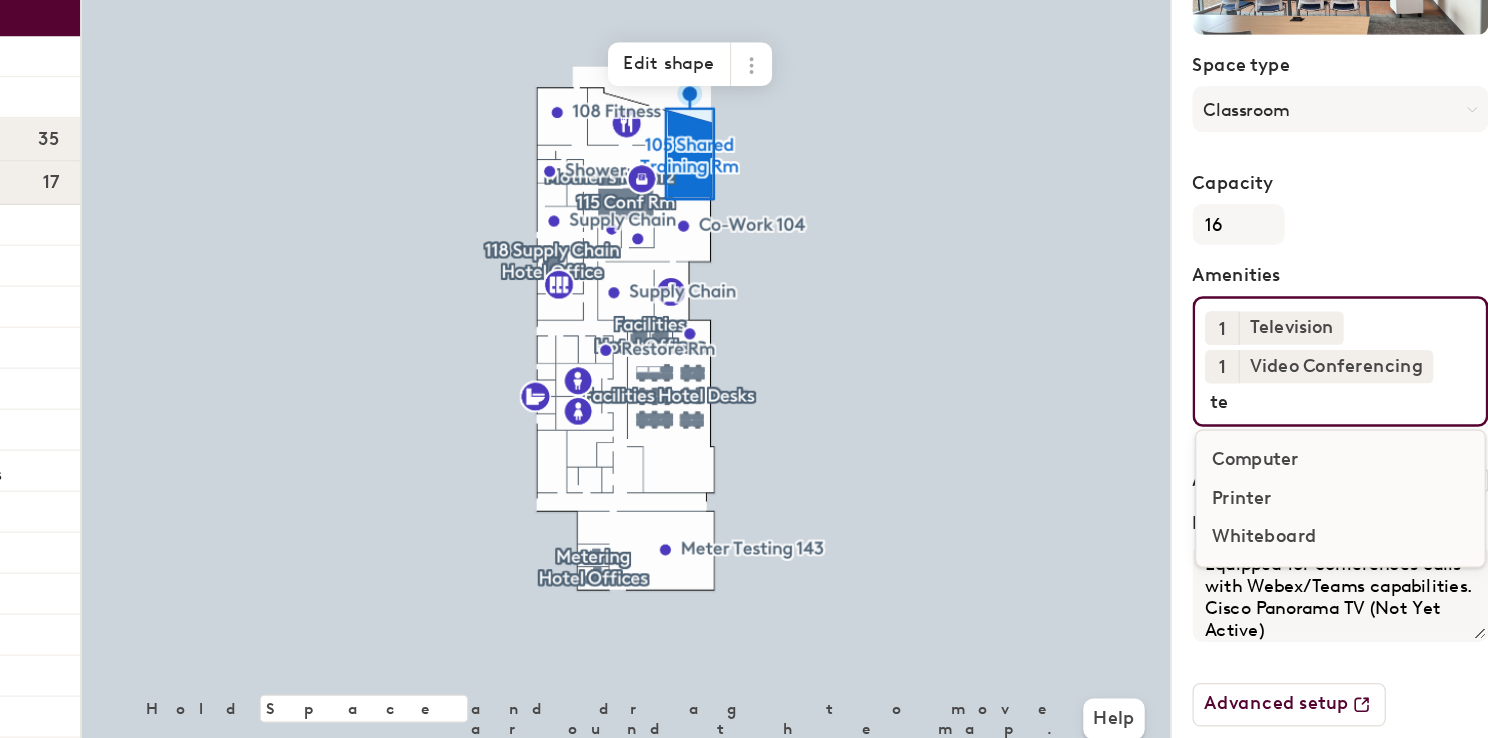 type on "t" 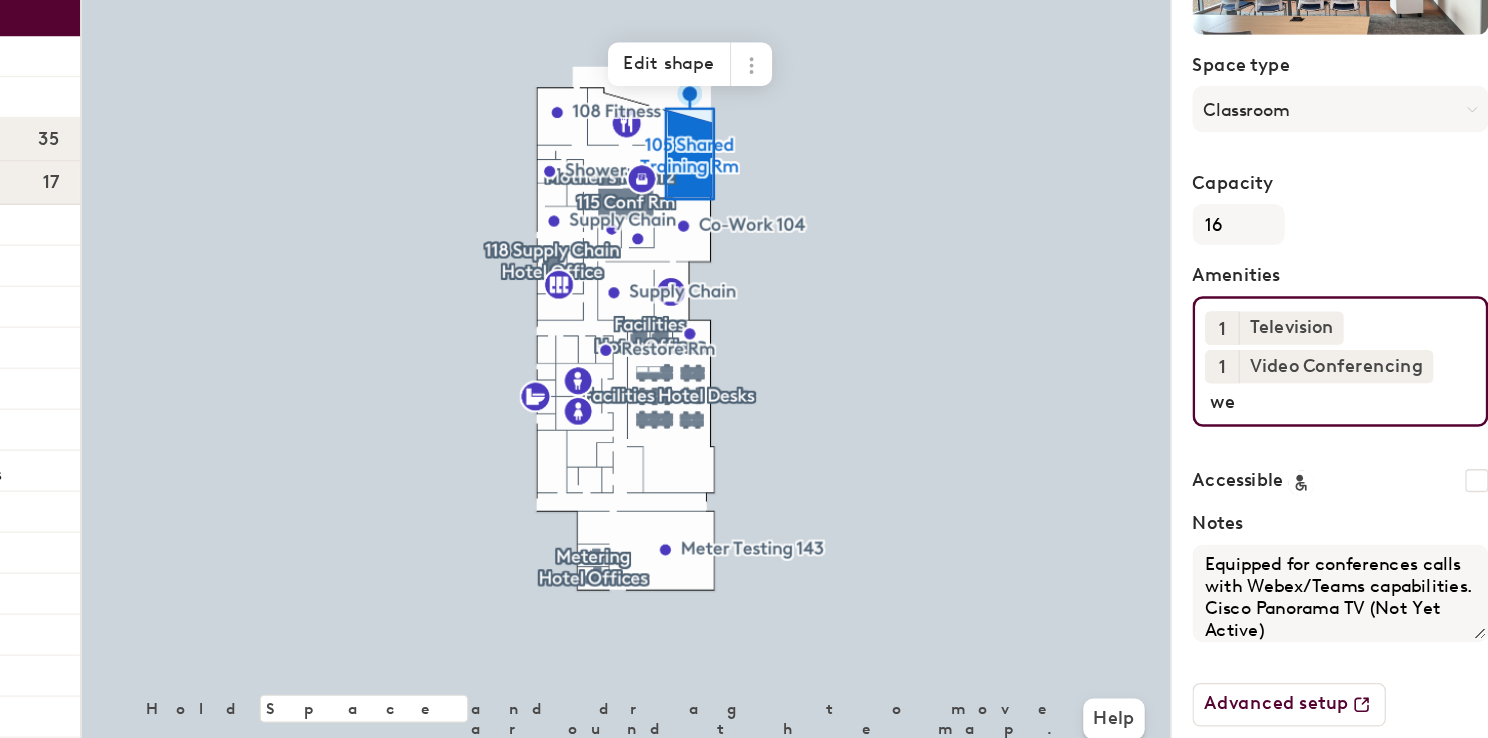 type on "w" 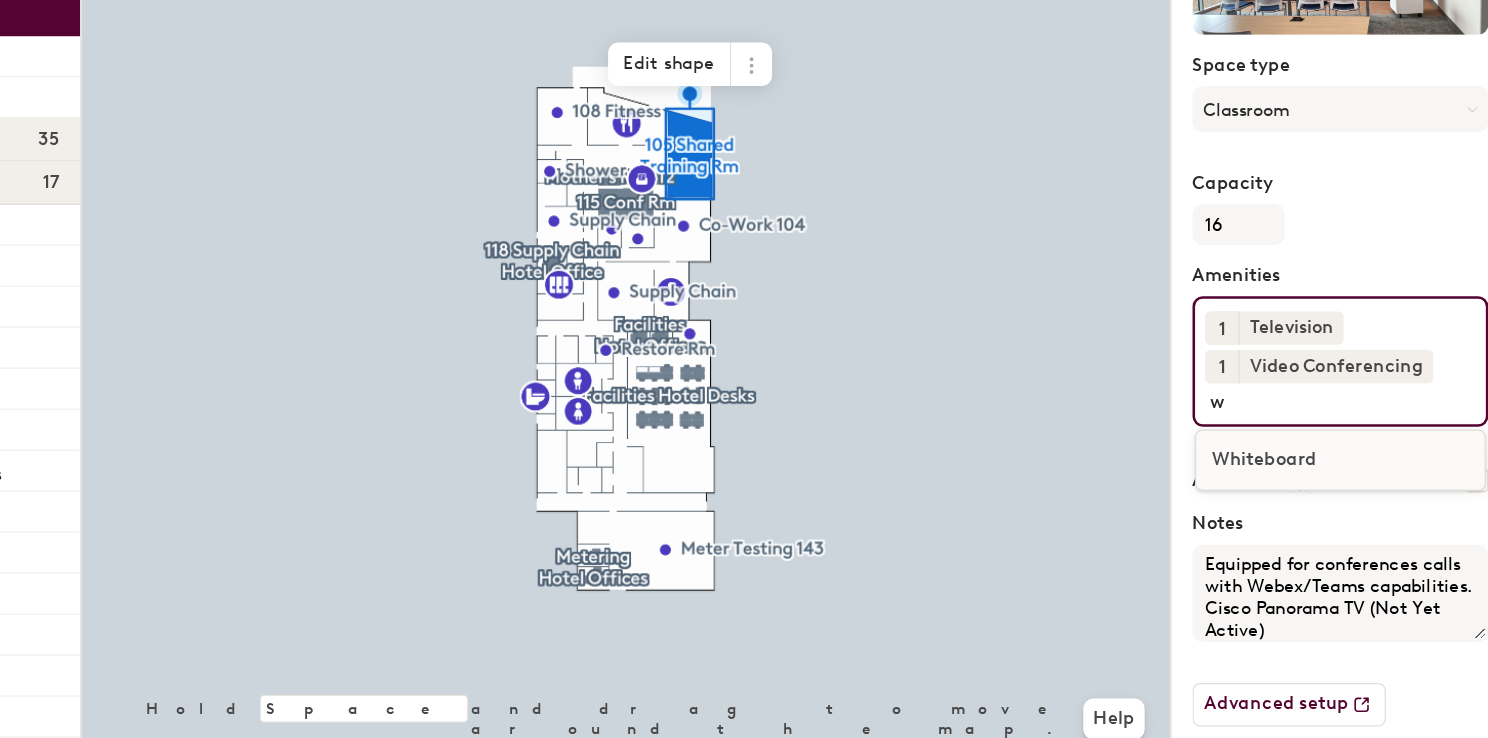 type 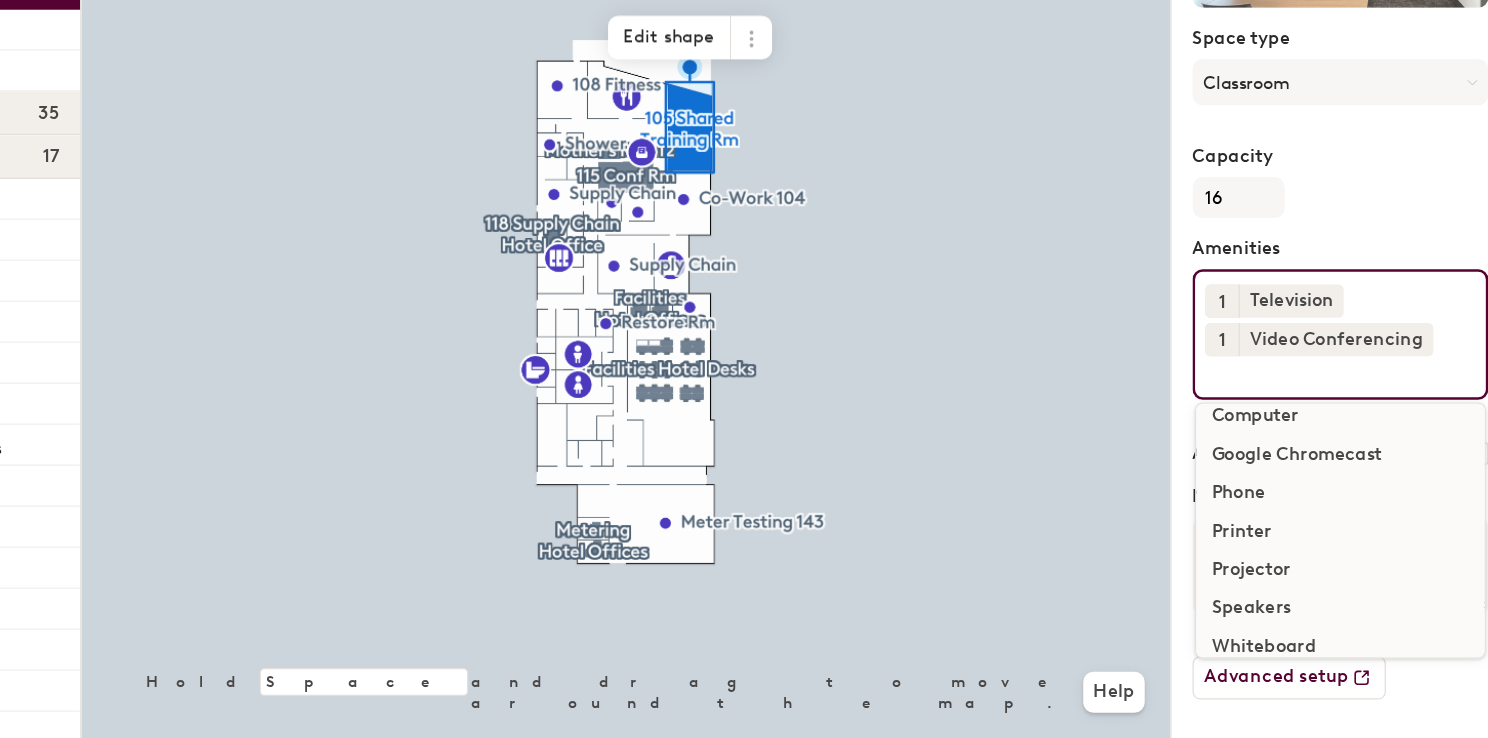 scroll, scrollTop: 57, scrollLeft: 0, axis: vertical 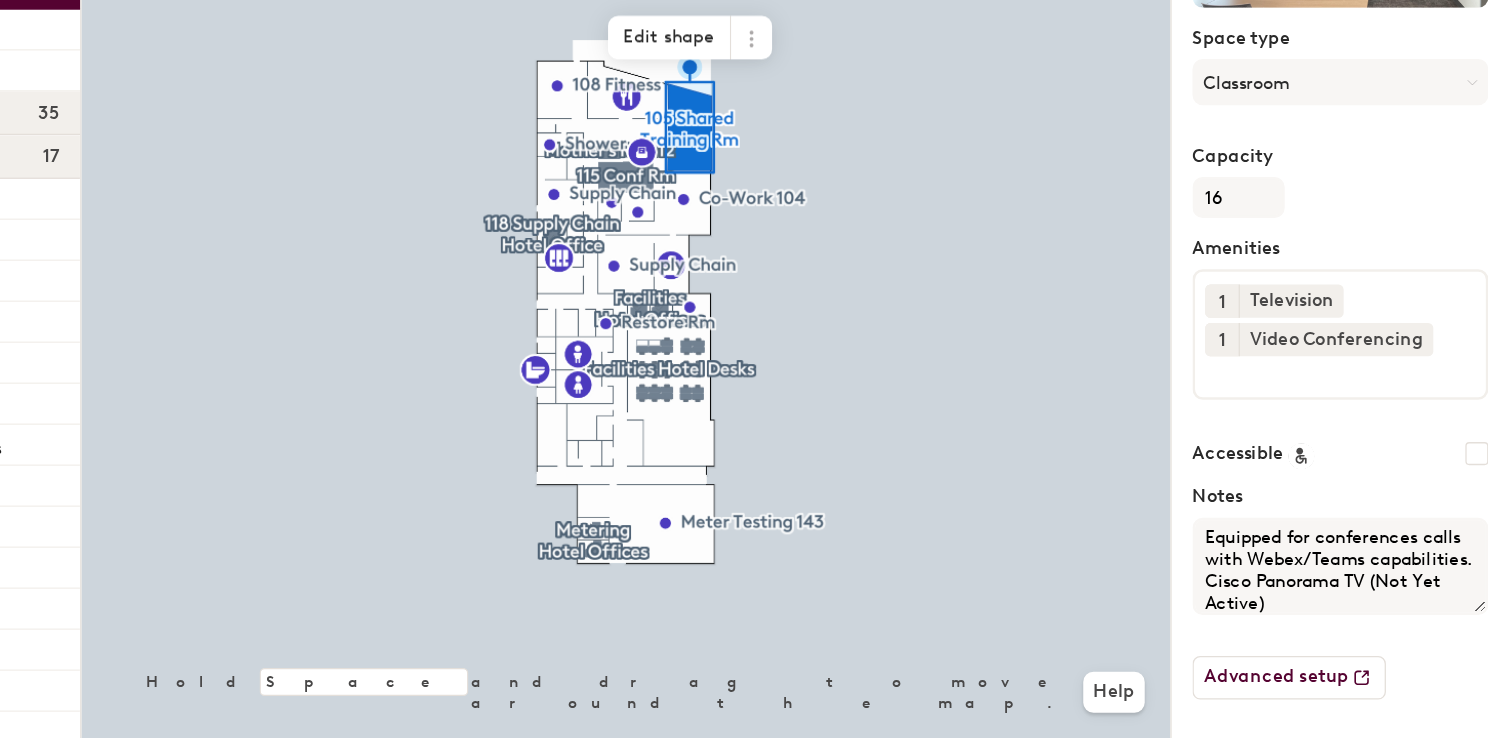 click on "Capacity 16" 